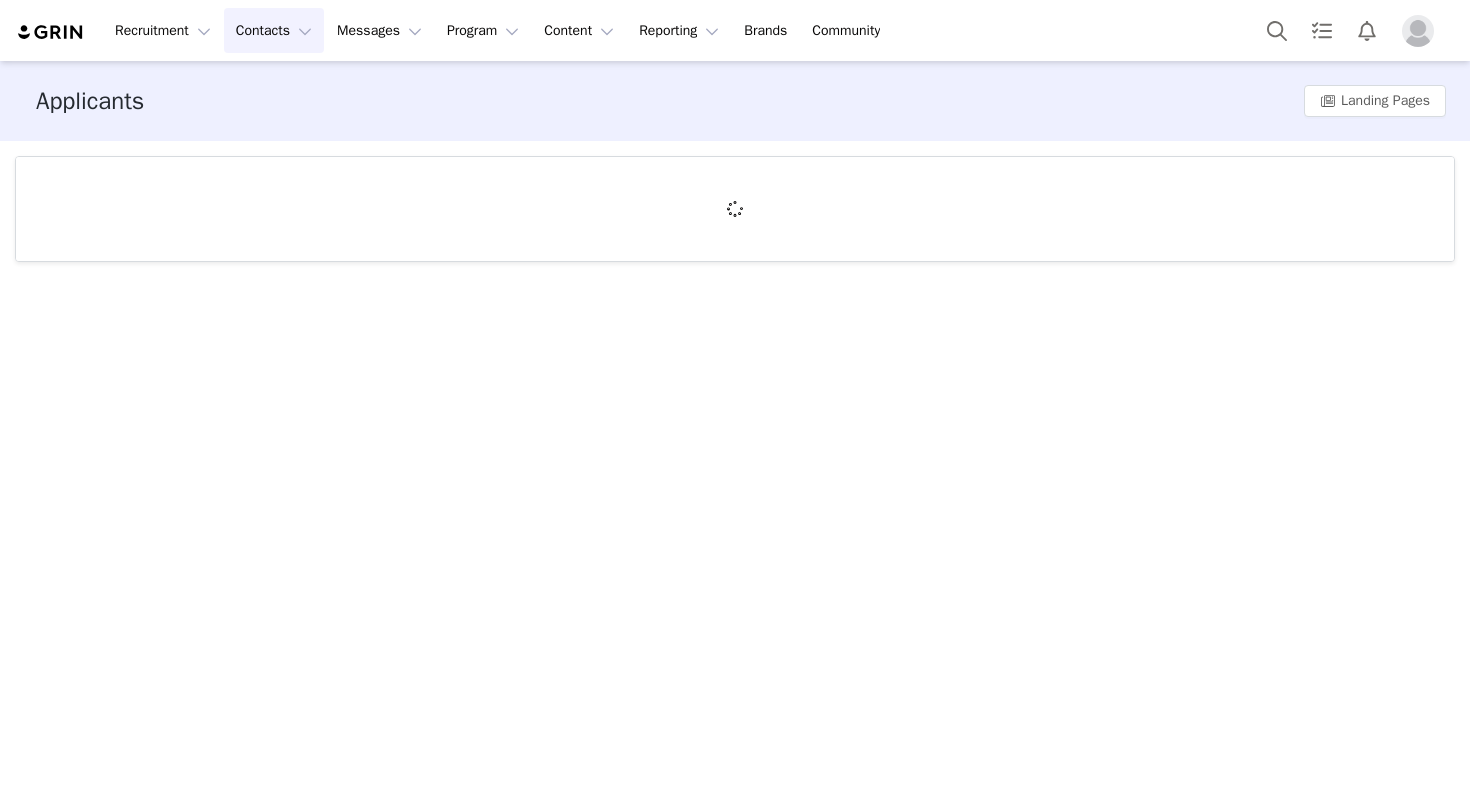 scroll, scrollTop: 0, scrollLeft: 0, axis: both 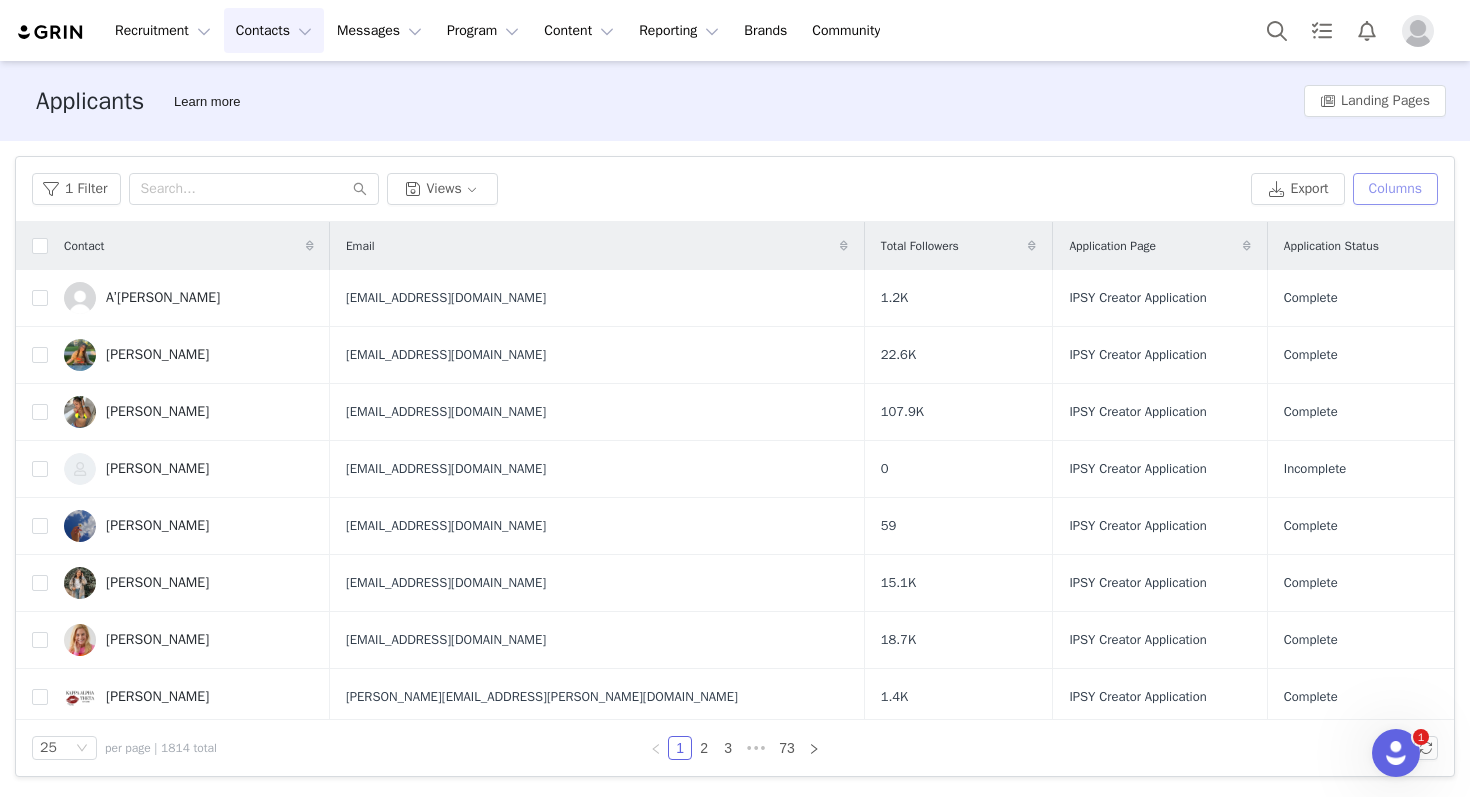click on "Columns" at bounding box center [1395, 189] 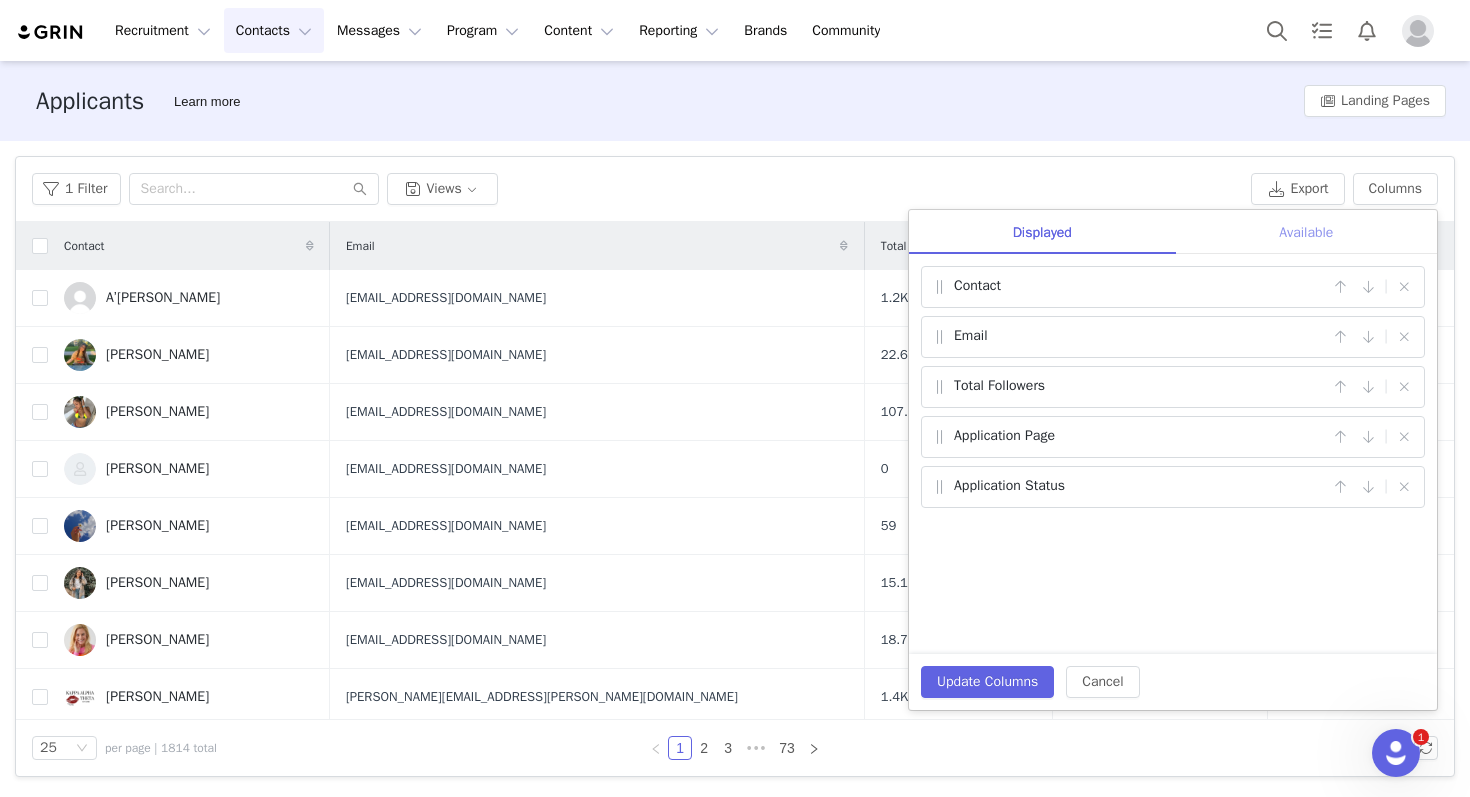 click on "Available" at bounding box center (1306, 232) 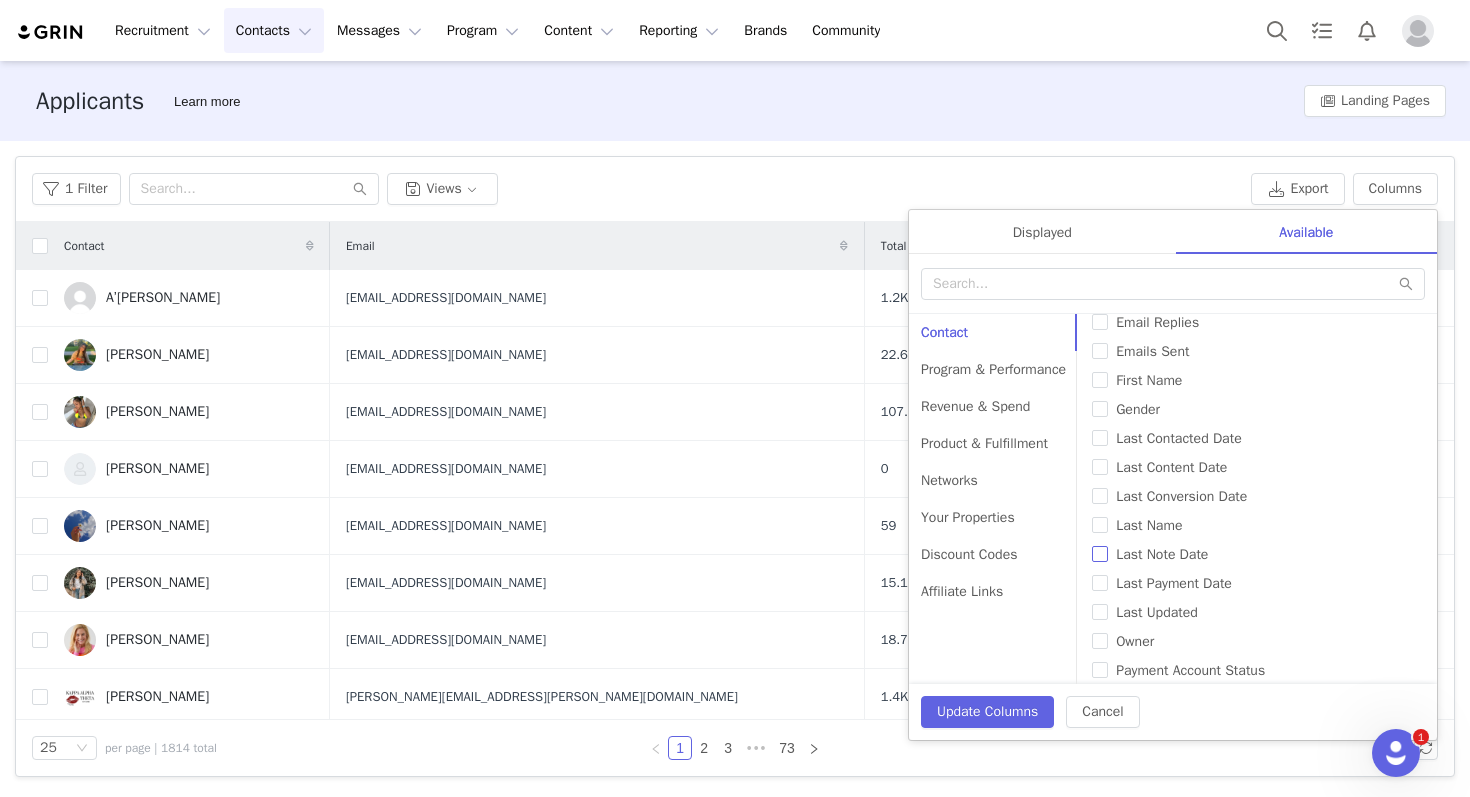 scroll, scrollTop: 386, scrollLeft: 0, axis: vertical 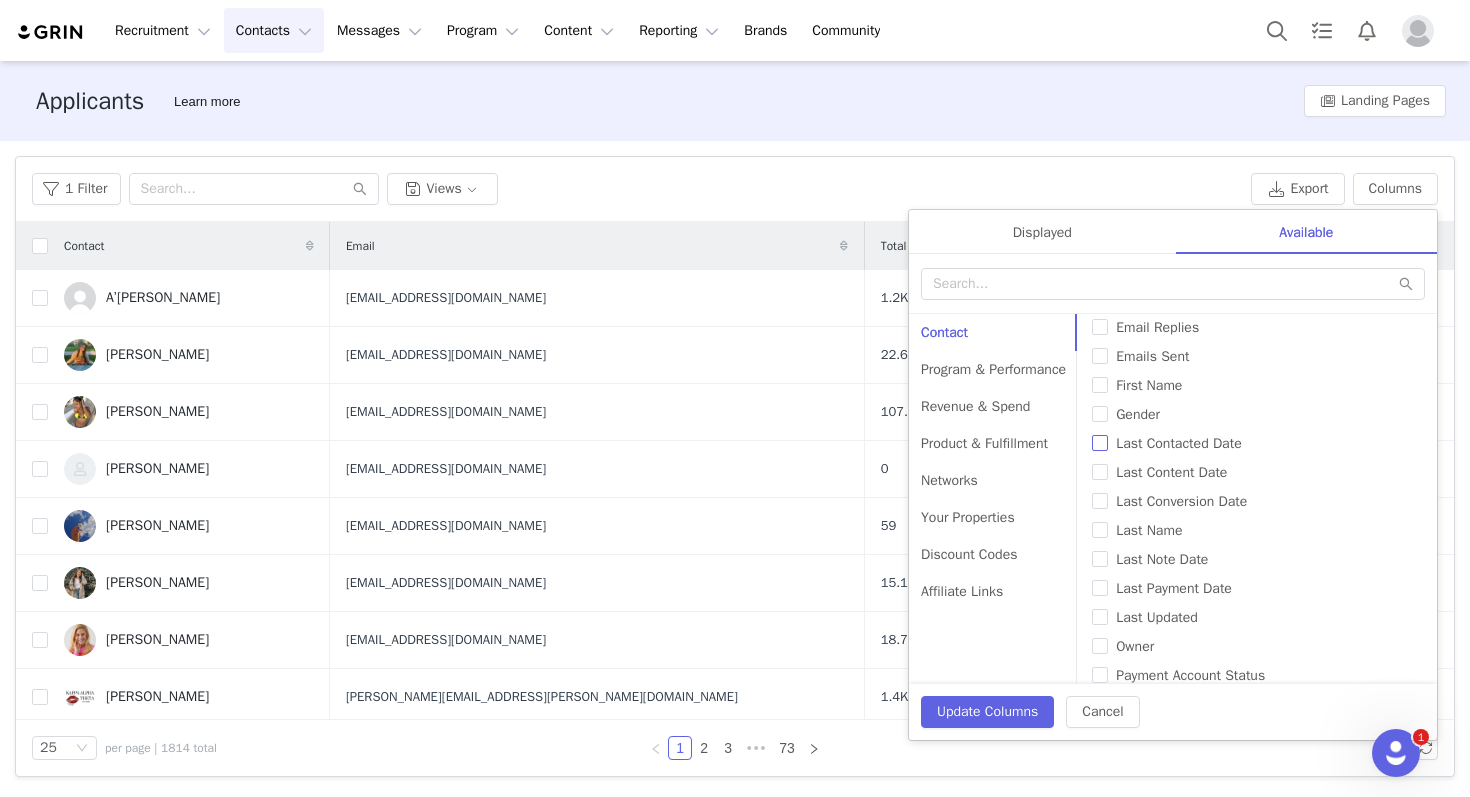 click on "Last Contacted Date" at bounding box center [1179, 443] 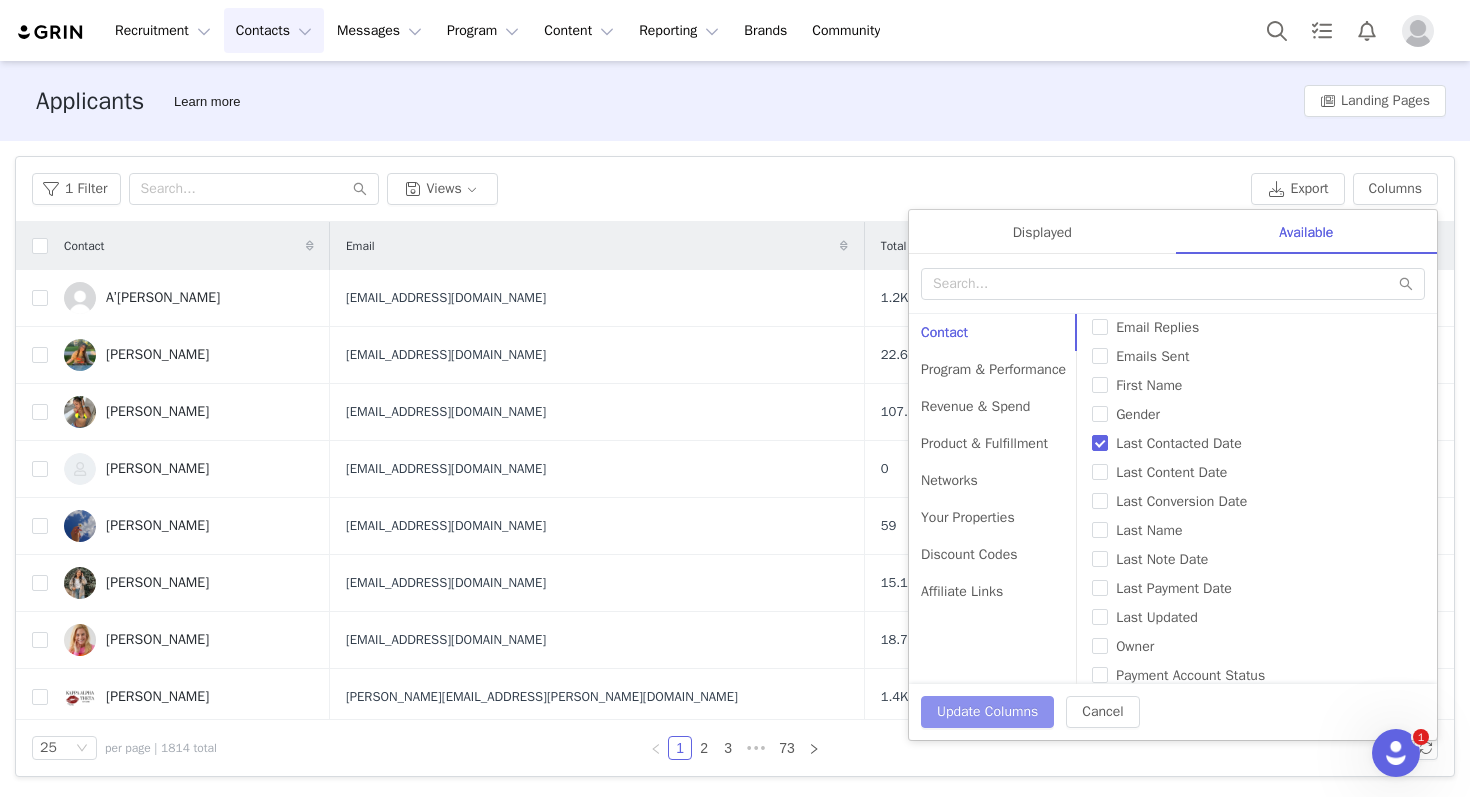 click on "Update Columns" at bounding box center (987, 712) 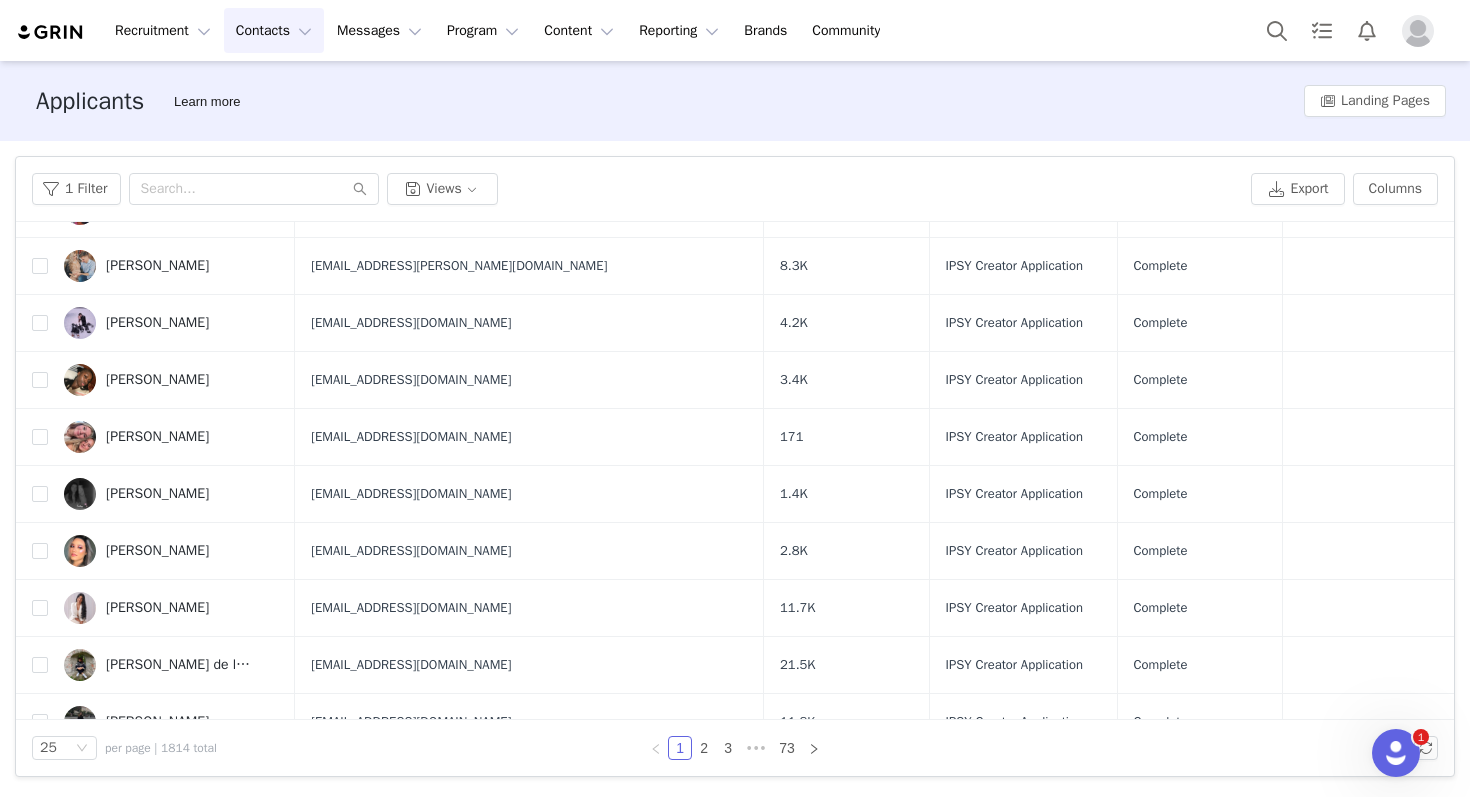 scroll, scrollTop: 0, scrollLeft: 0, axis: both 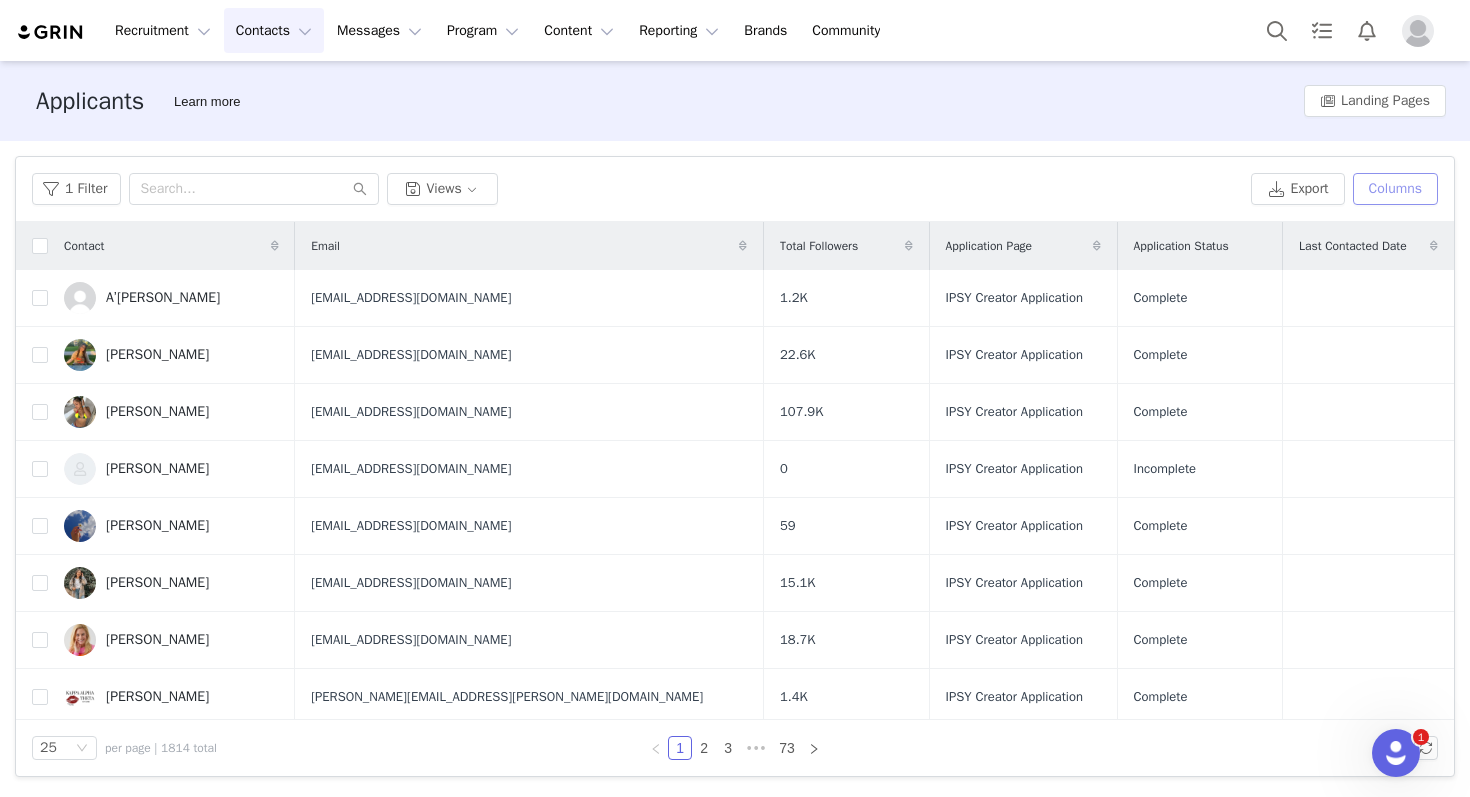 click on "Columns" at bounding box center [1395, 189] 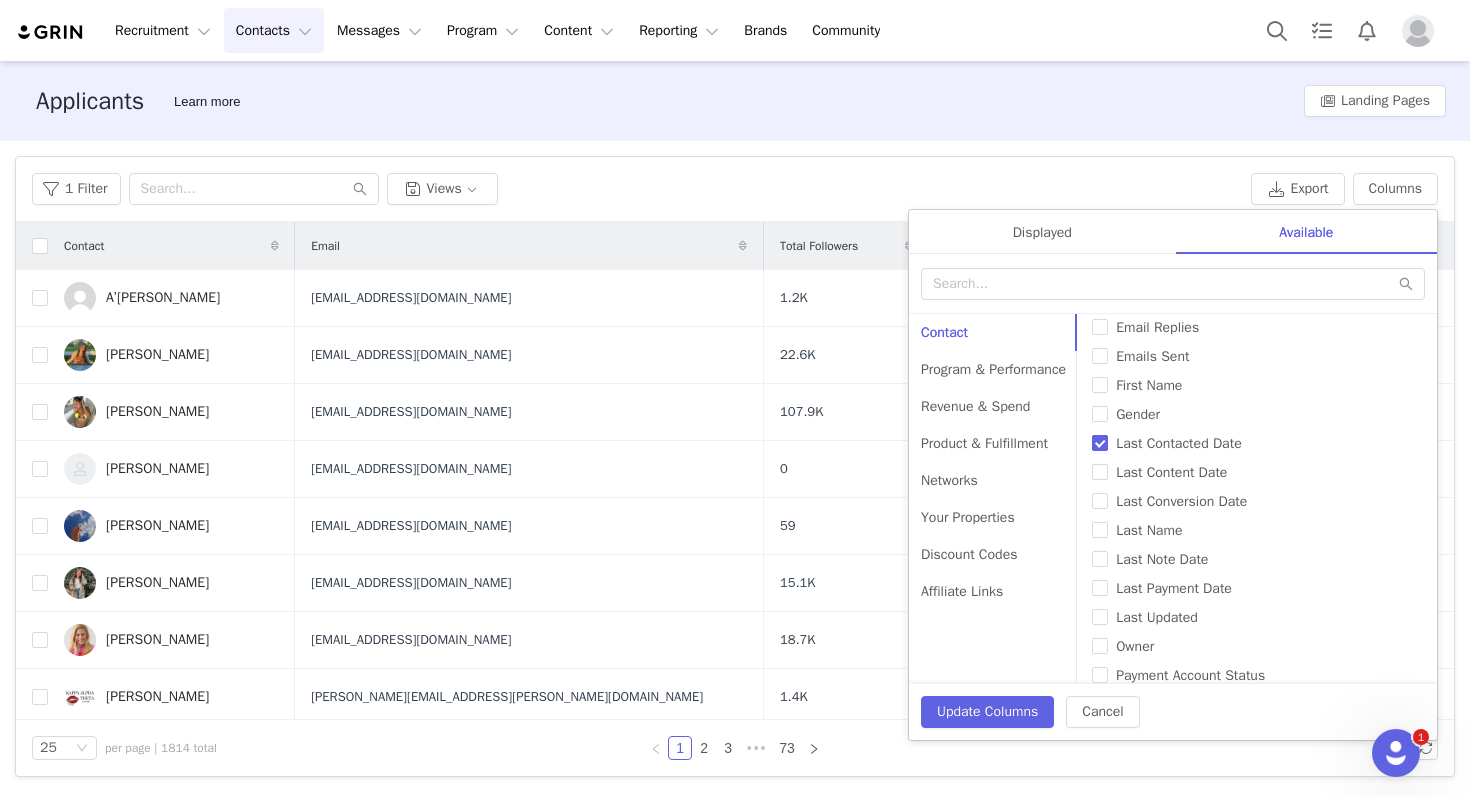 click on "Last Contacted Date" at bounding box center (1179, 443) 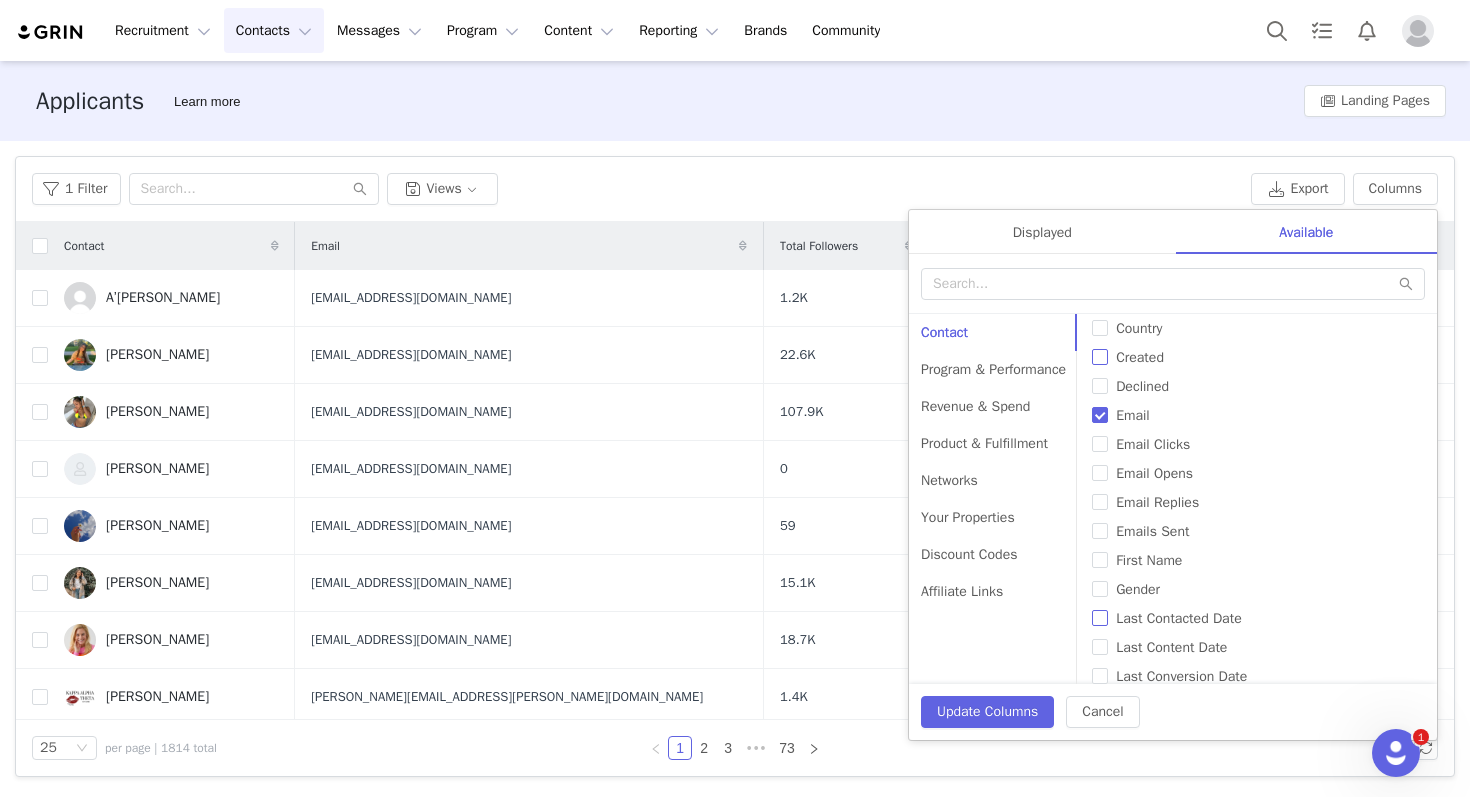 scroll, scrollTop: 207, scrollLeft: 0, axis: vertical 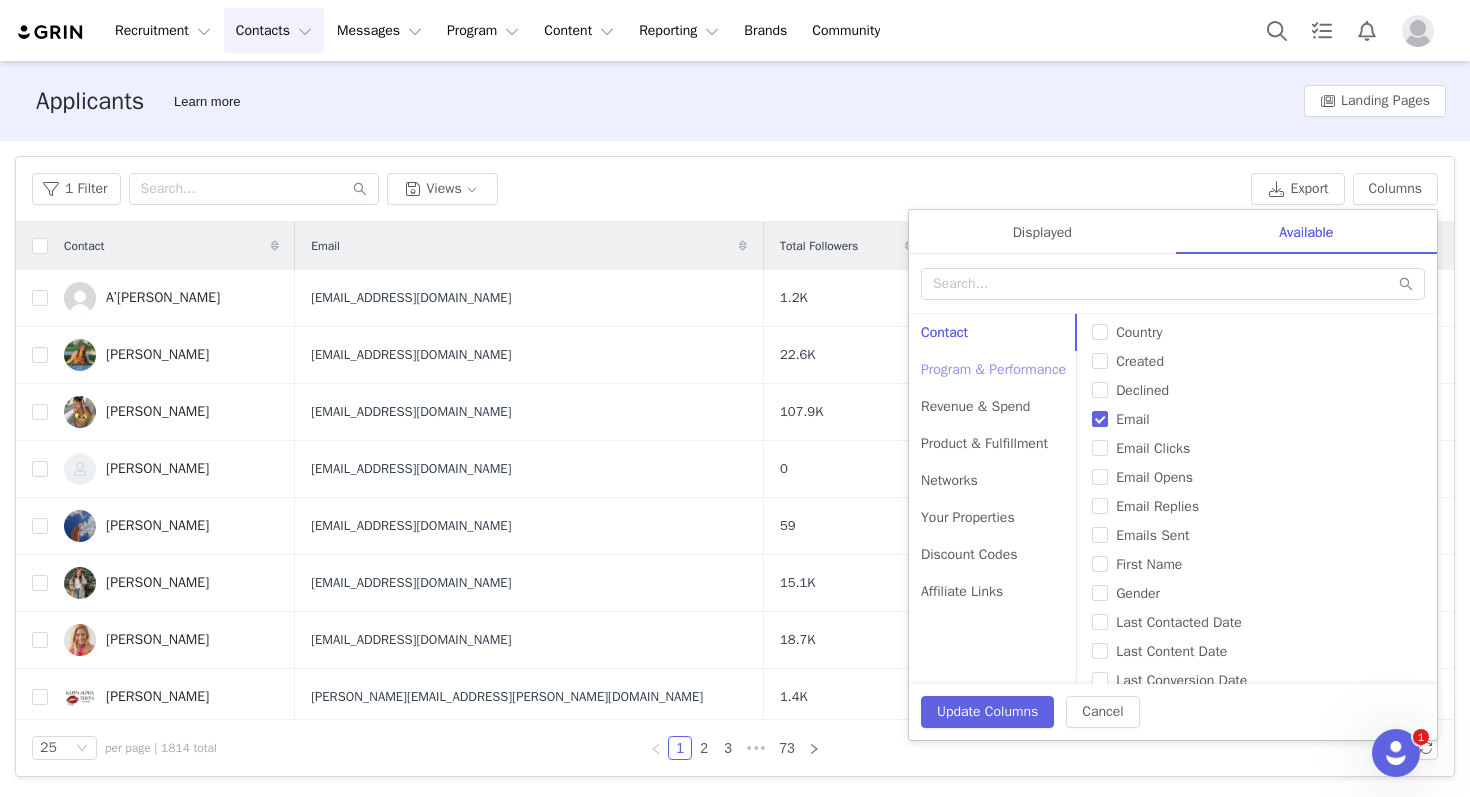 click on "Program & Performance" at bounding box center (993, 369) 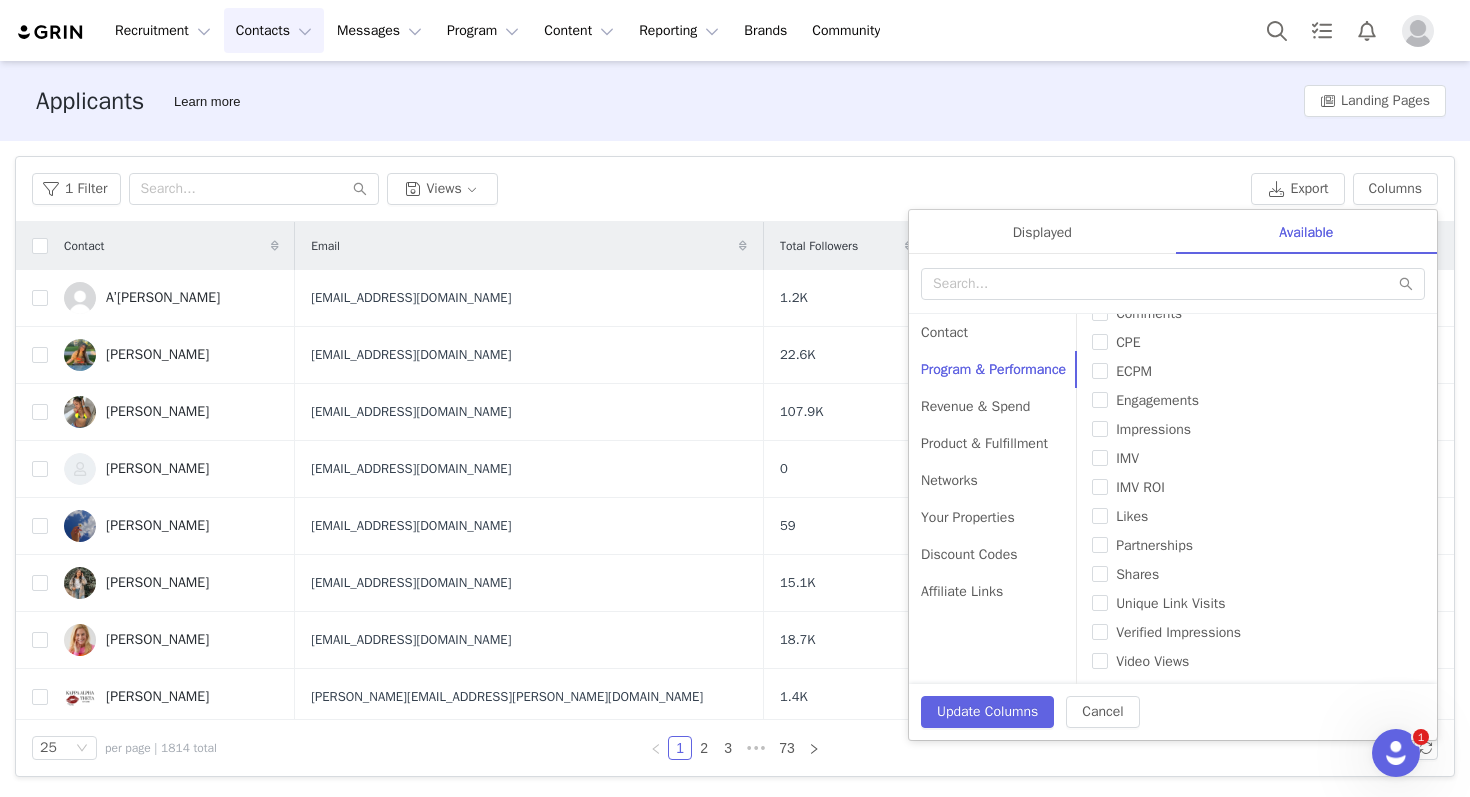 scroll, scrollTop: 109, scrollLeft: 0, axis: vertical 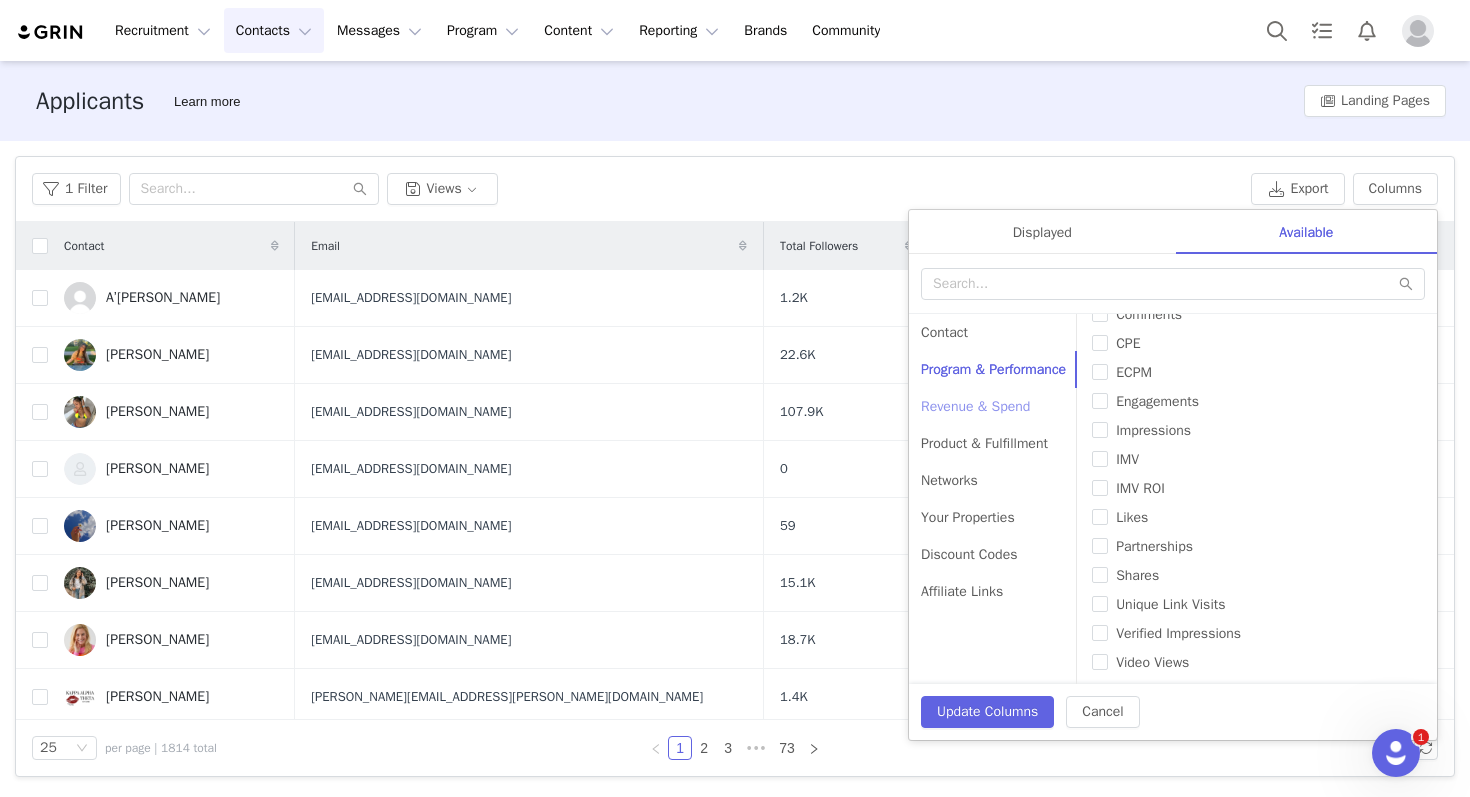 click on "Revenue & Spend" at bounding box center [993, 406] 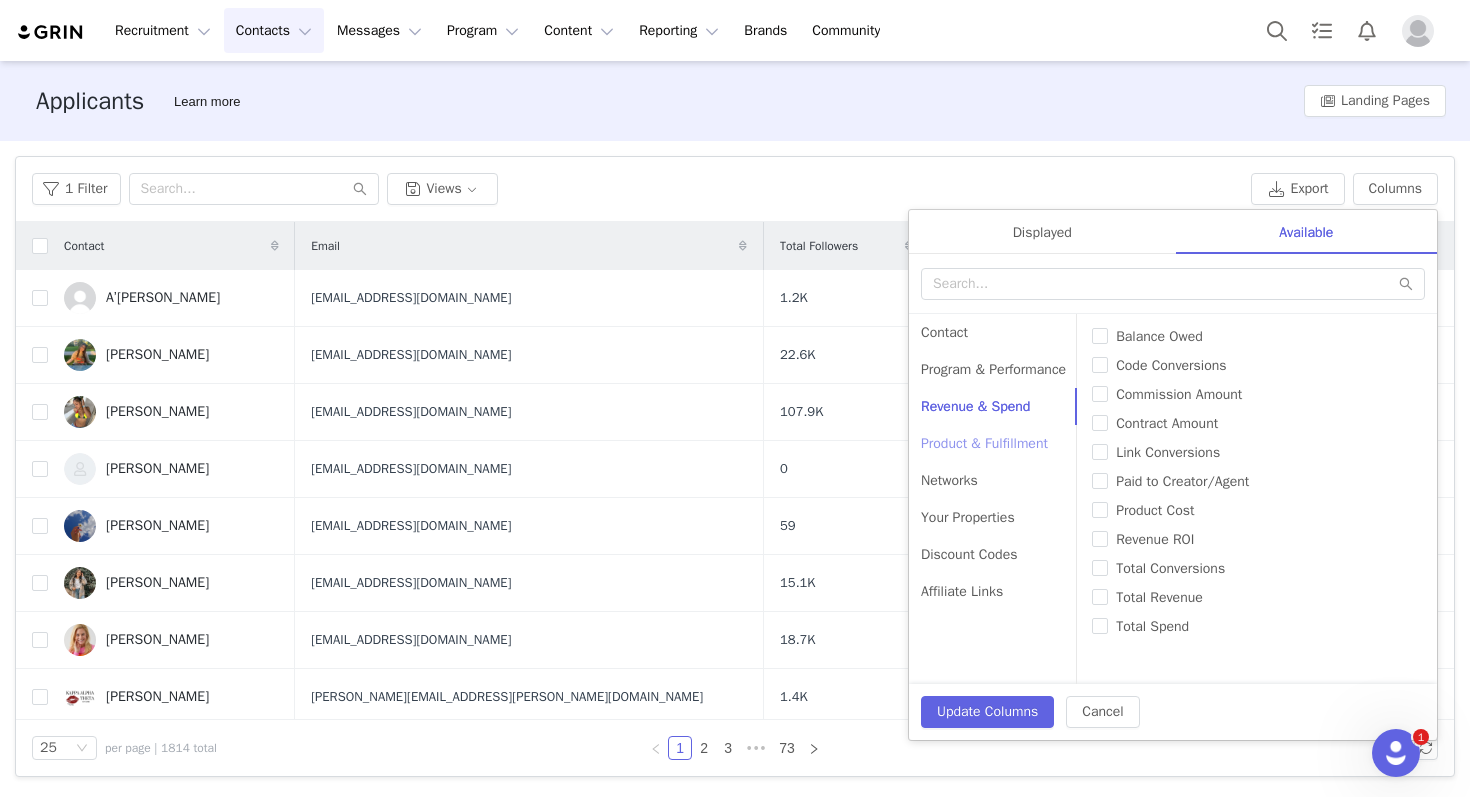 click on "Product & Fulfillment" at bounding box center [993, 443] 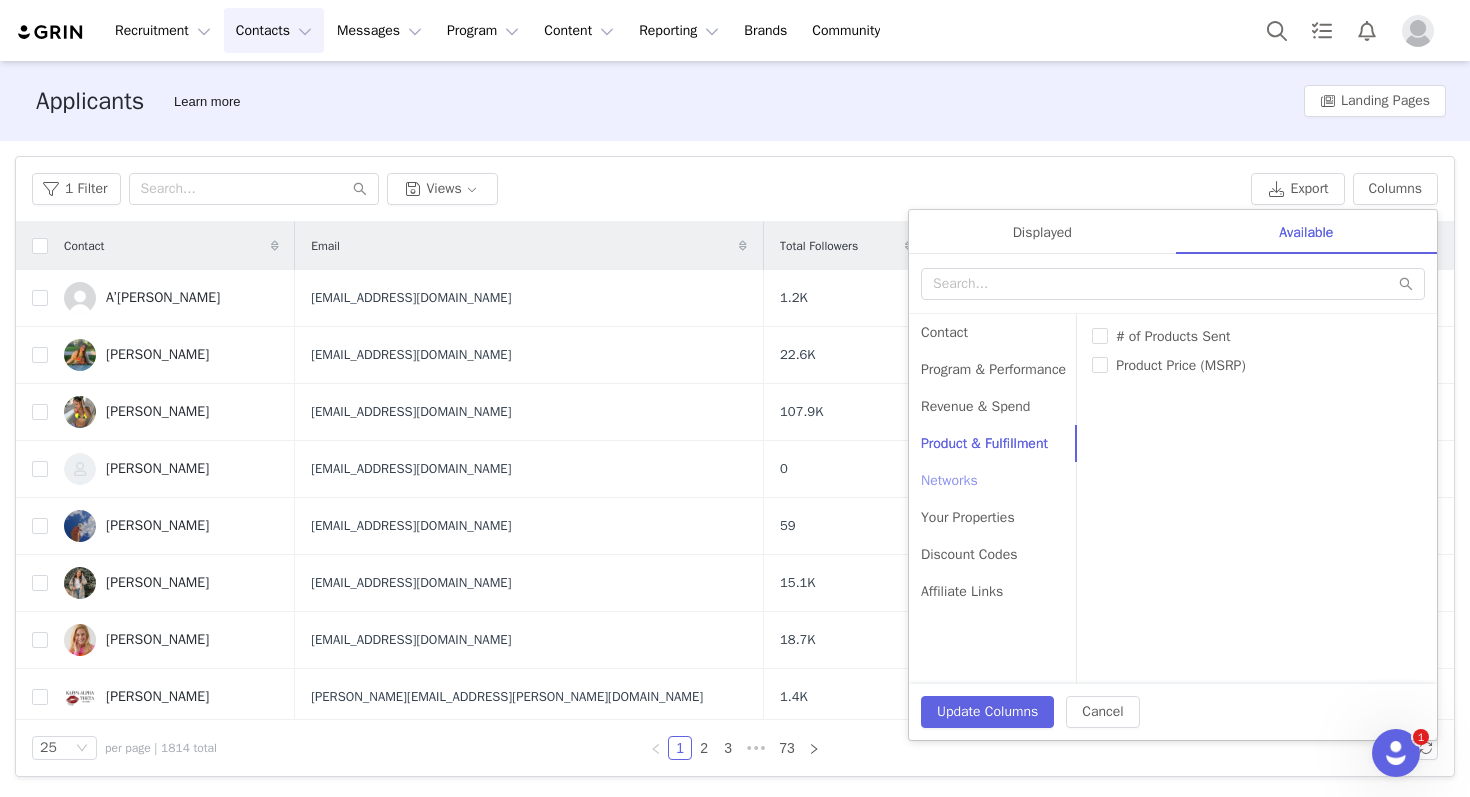 click on "Networks" at bounding box center [993, 480] 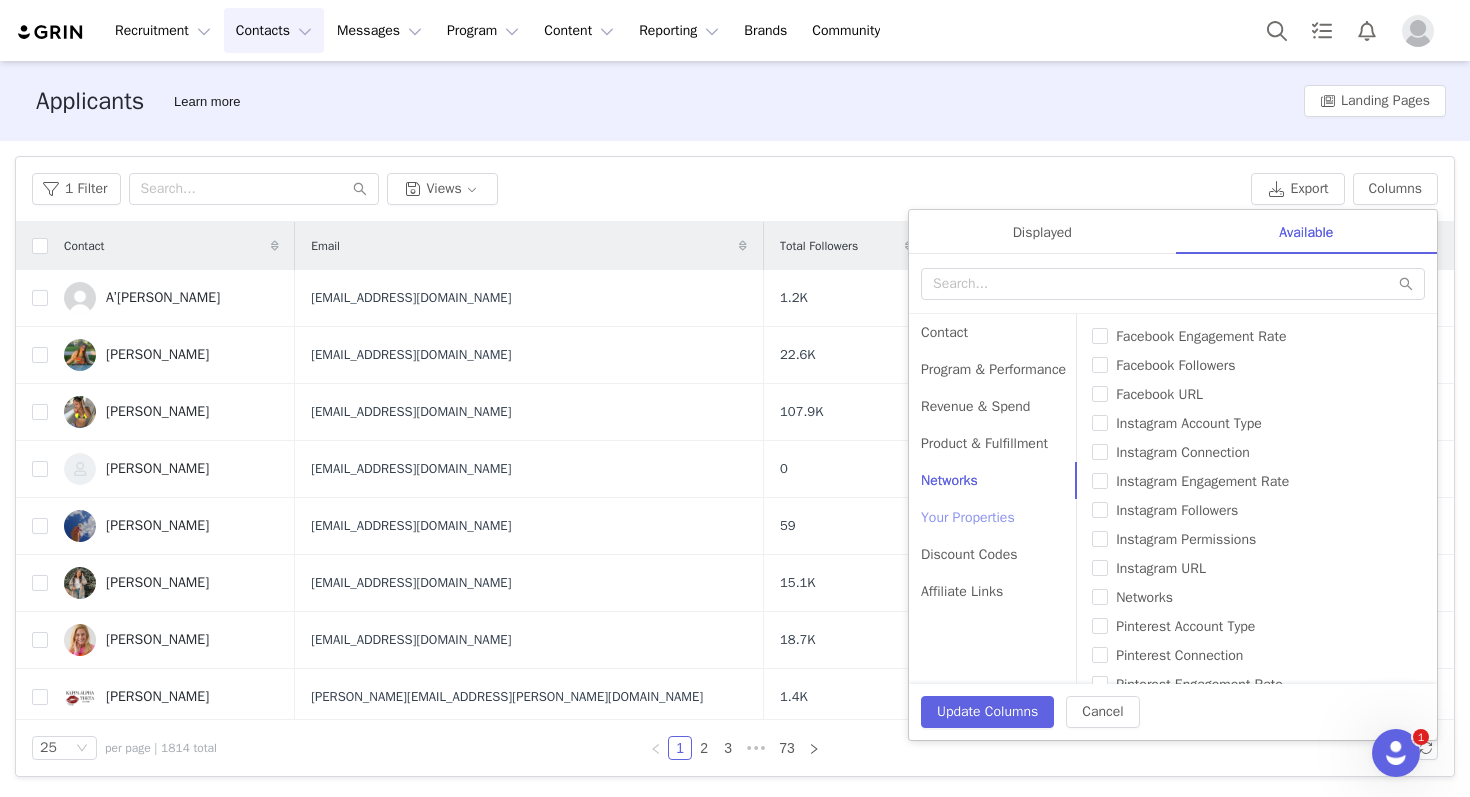 click on "Your Properties" at bounding box center [993, 517] 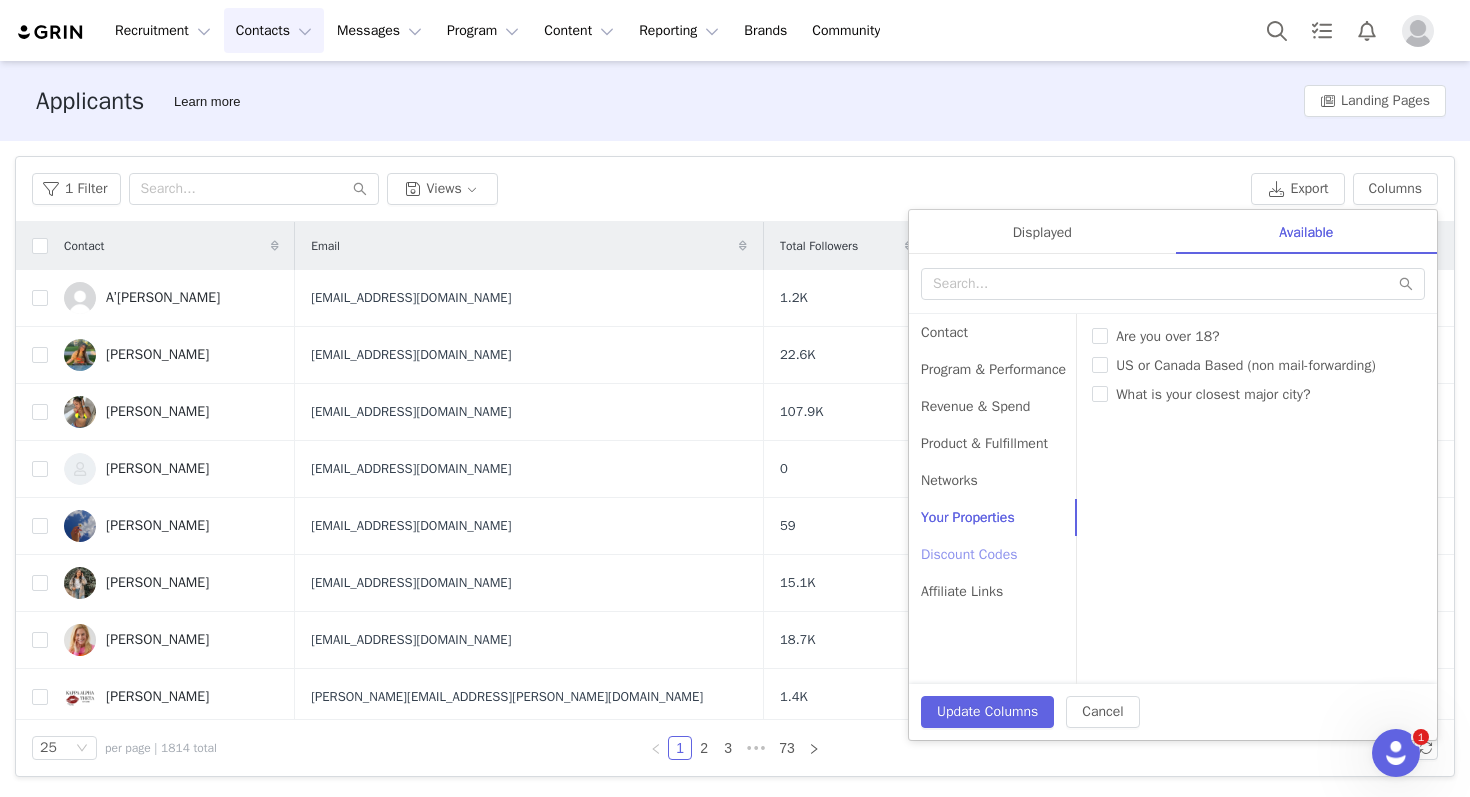 click on "Discount Codes" at bounding box center [993, 554] 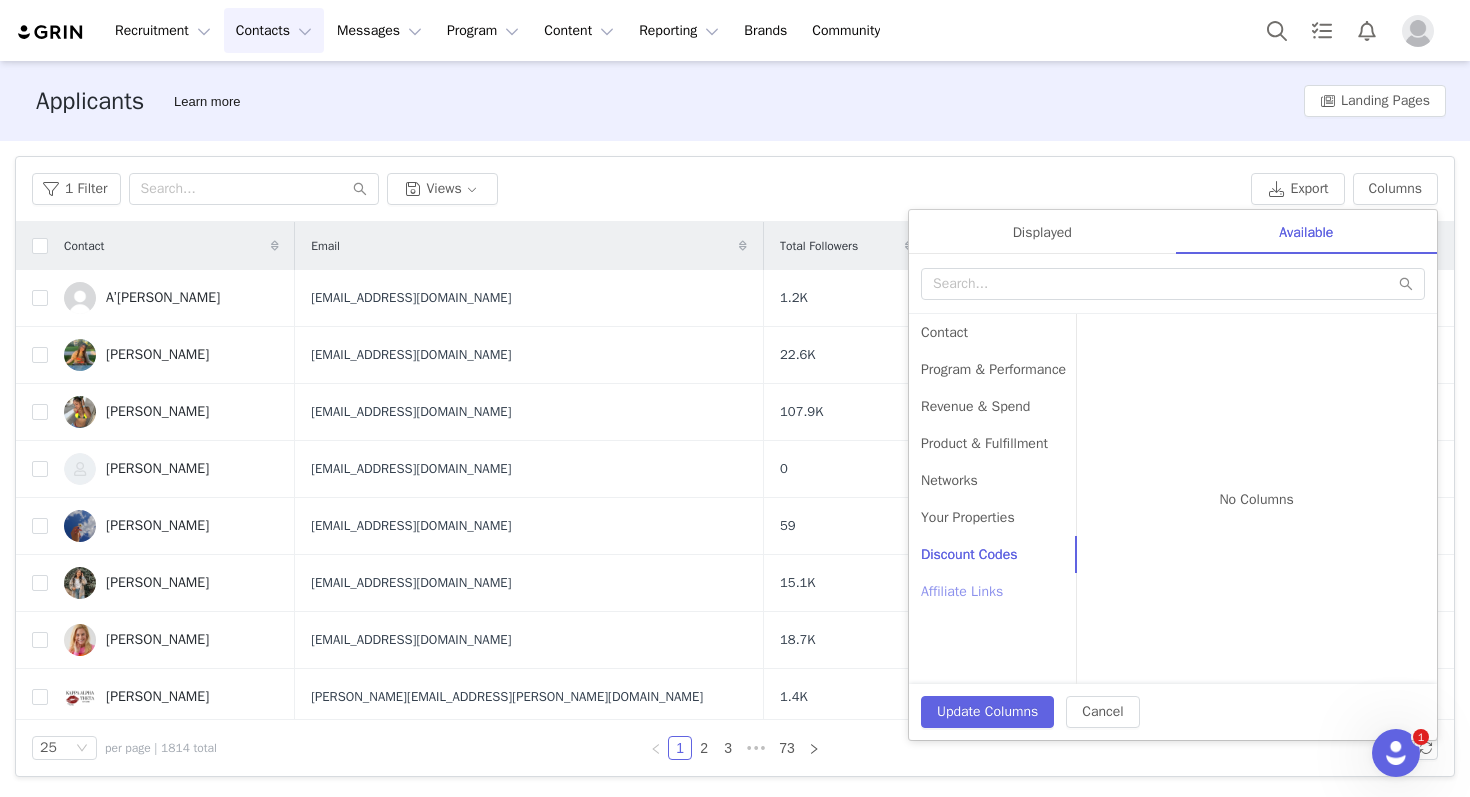 click on "Affiliate Links" at bounding box center (993, 591) 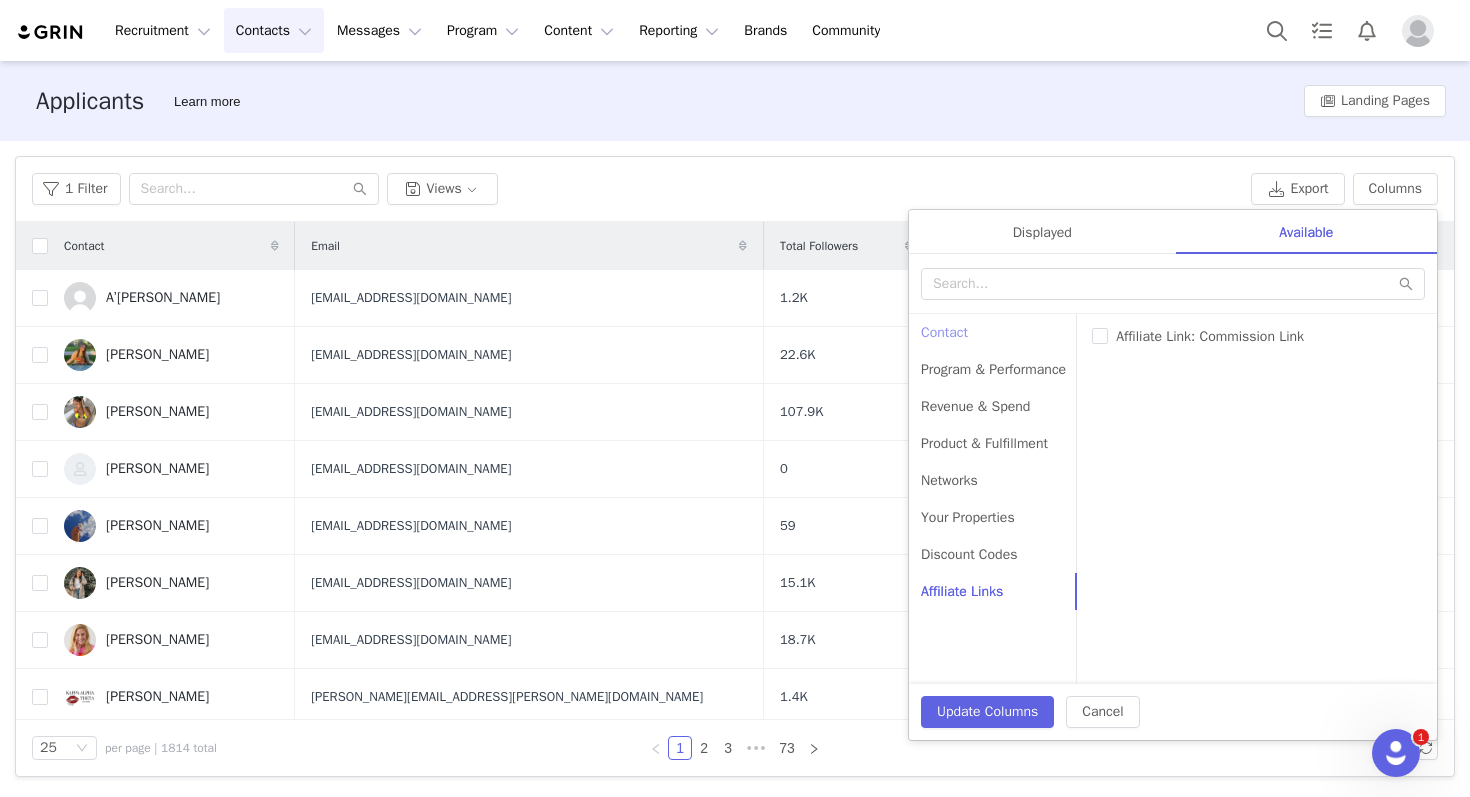 click on "Contact" at bounding box center [993, 332] 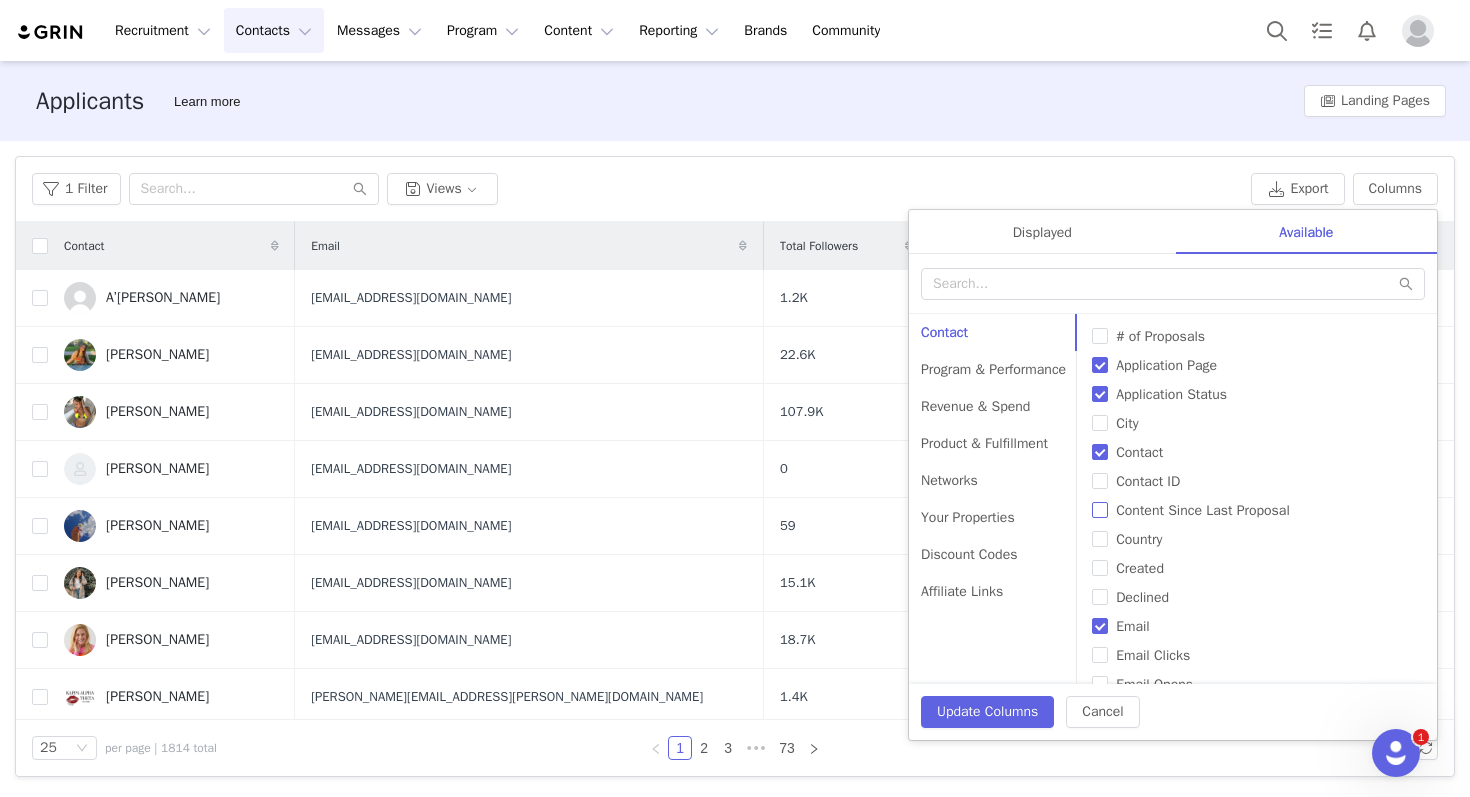 scroll, scrollTop: 191, scrollLeft: 0, axis: vertical 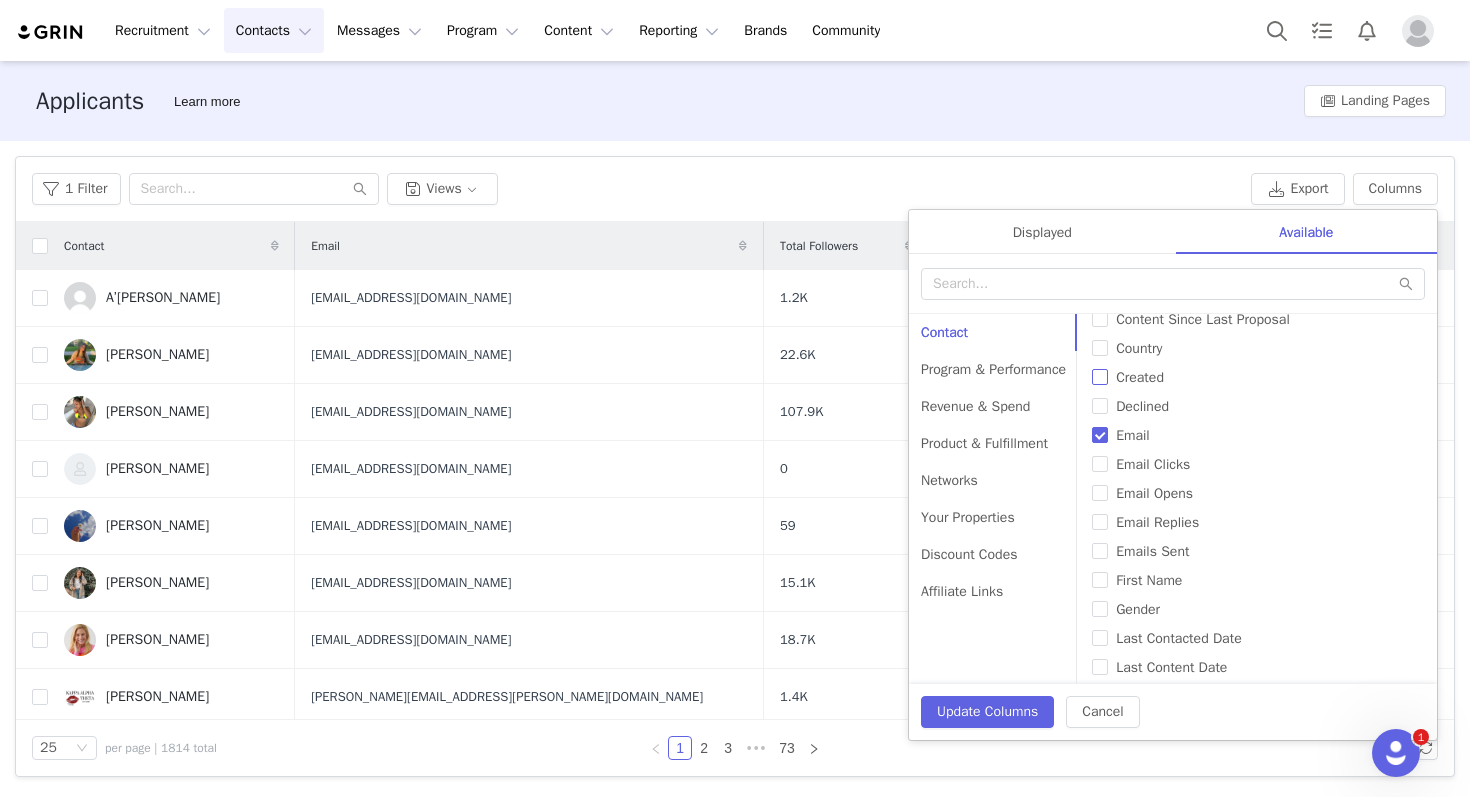 click on "Created" at bounding box center [1140, 377] 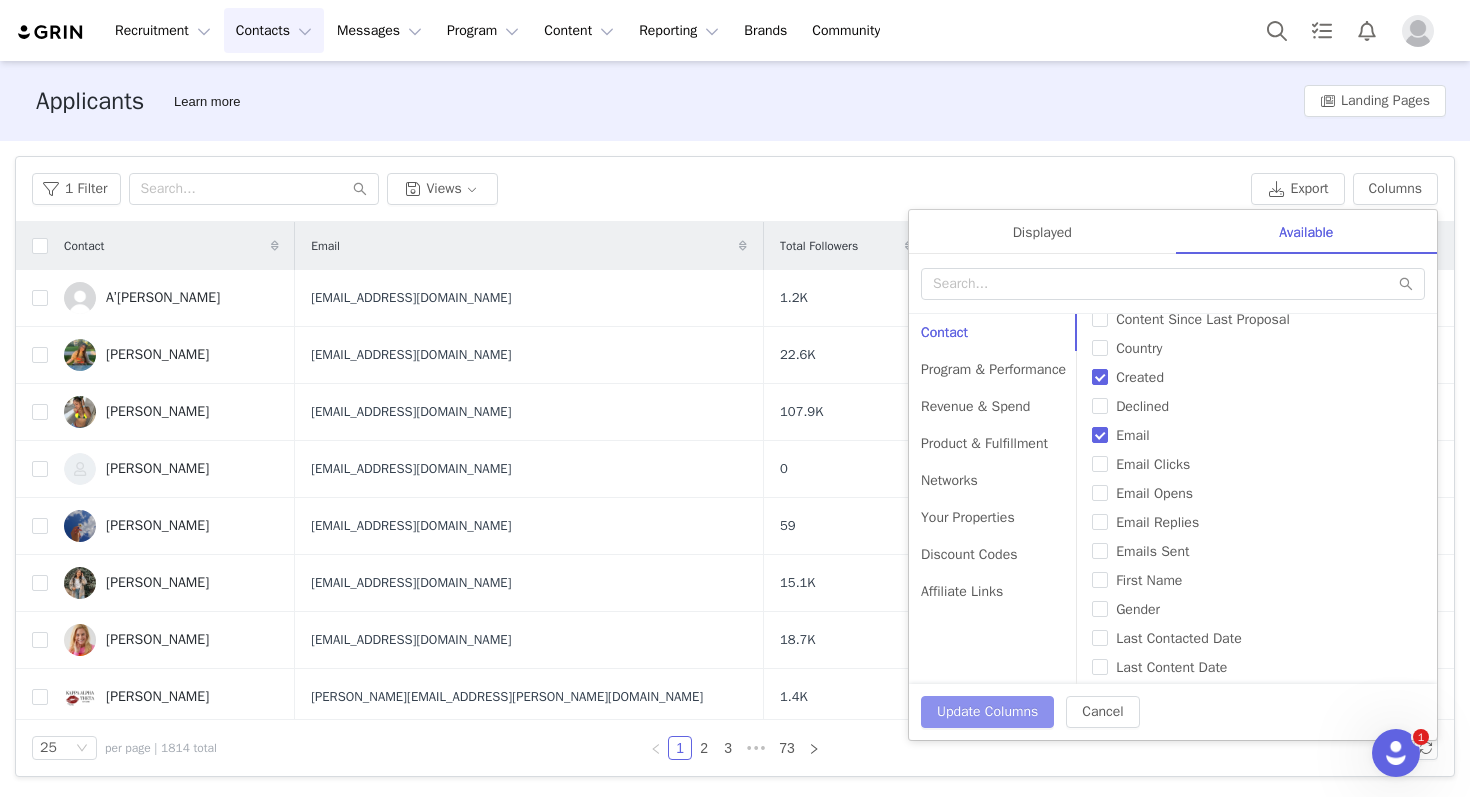 click on "Update Columns" at bounding box center (987, 712) 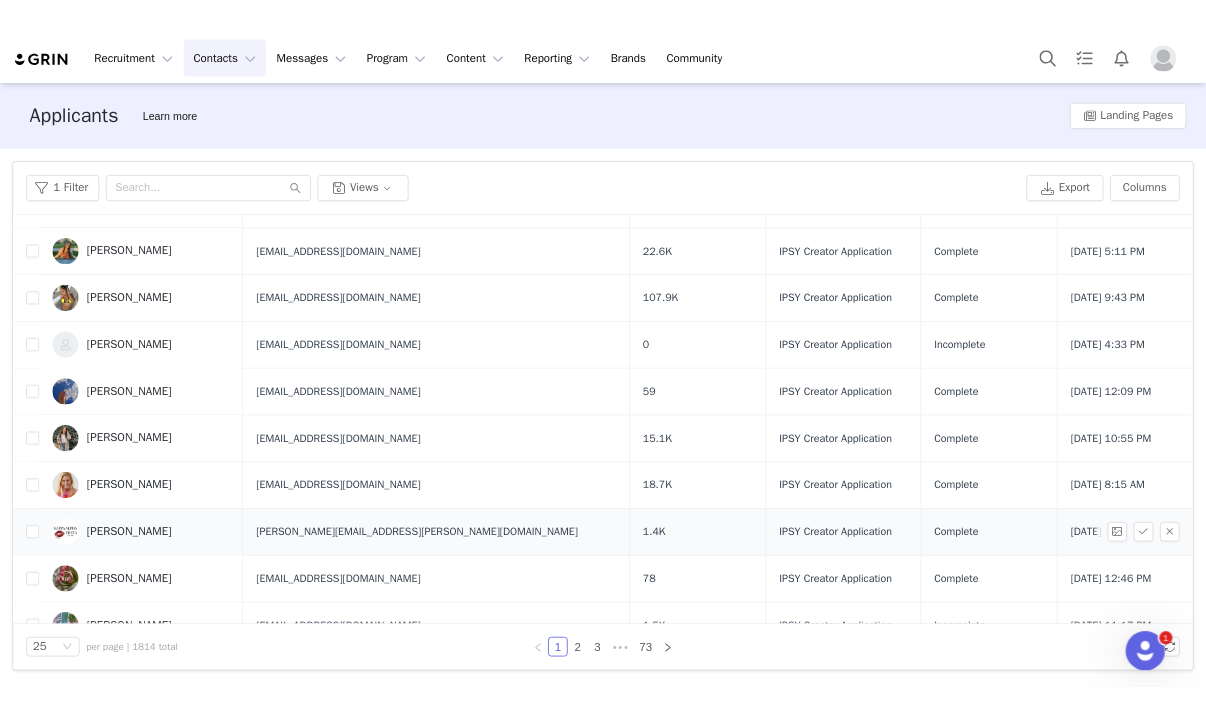 scroll, scrollTop: 0, scrollLeft: 0, axis: both 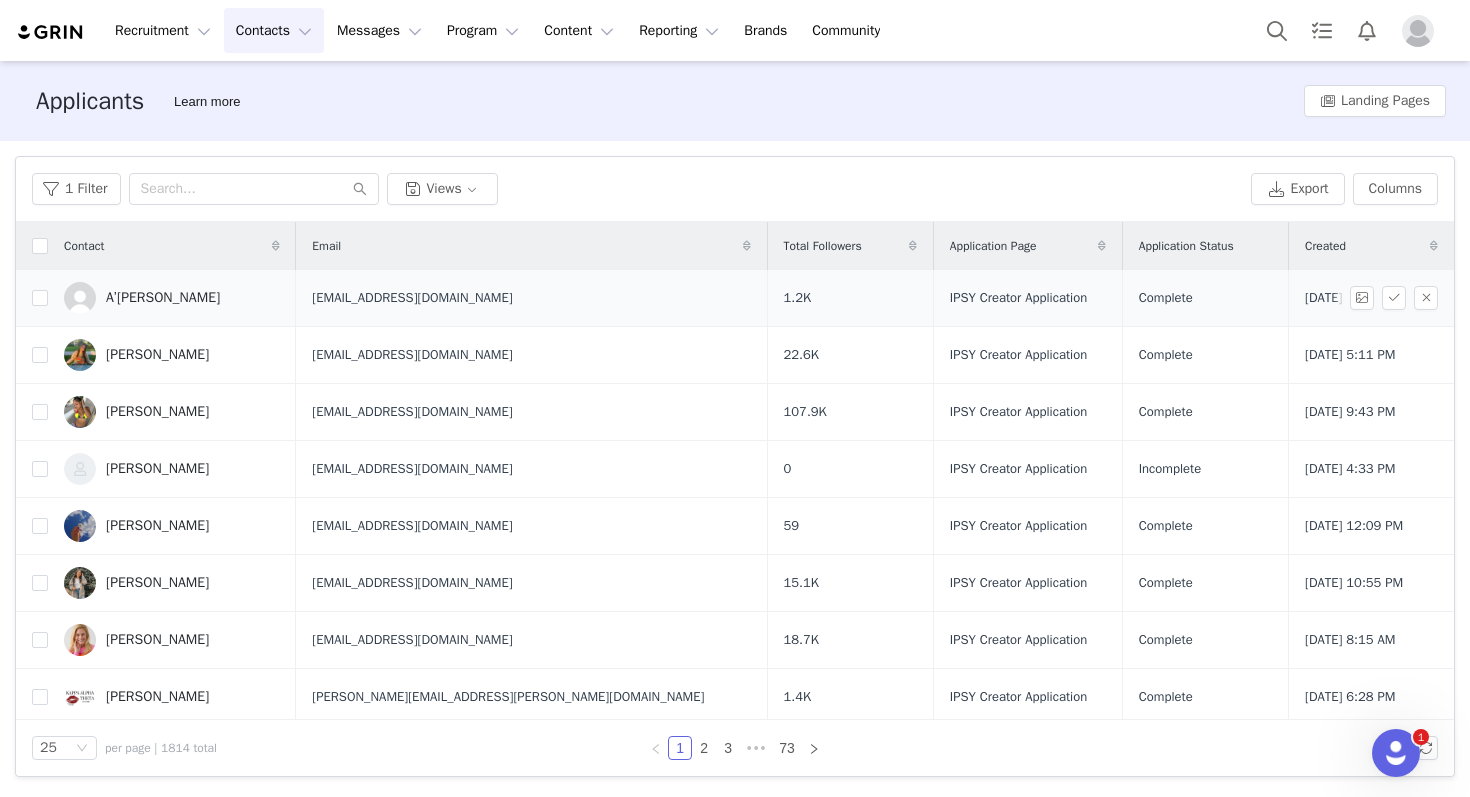 click on "Complete" at bounding box center [1166, 298] 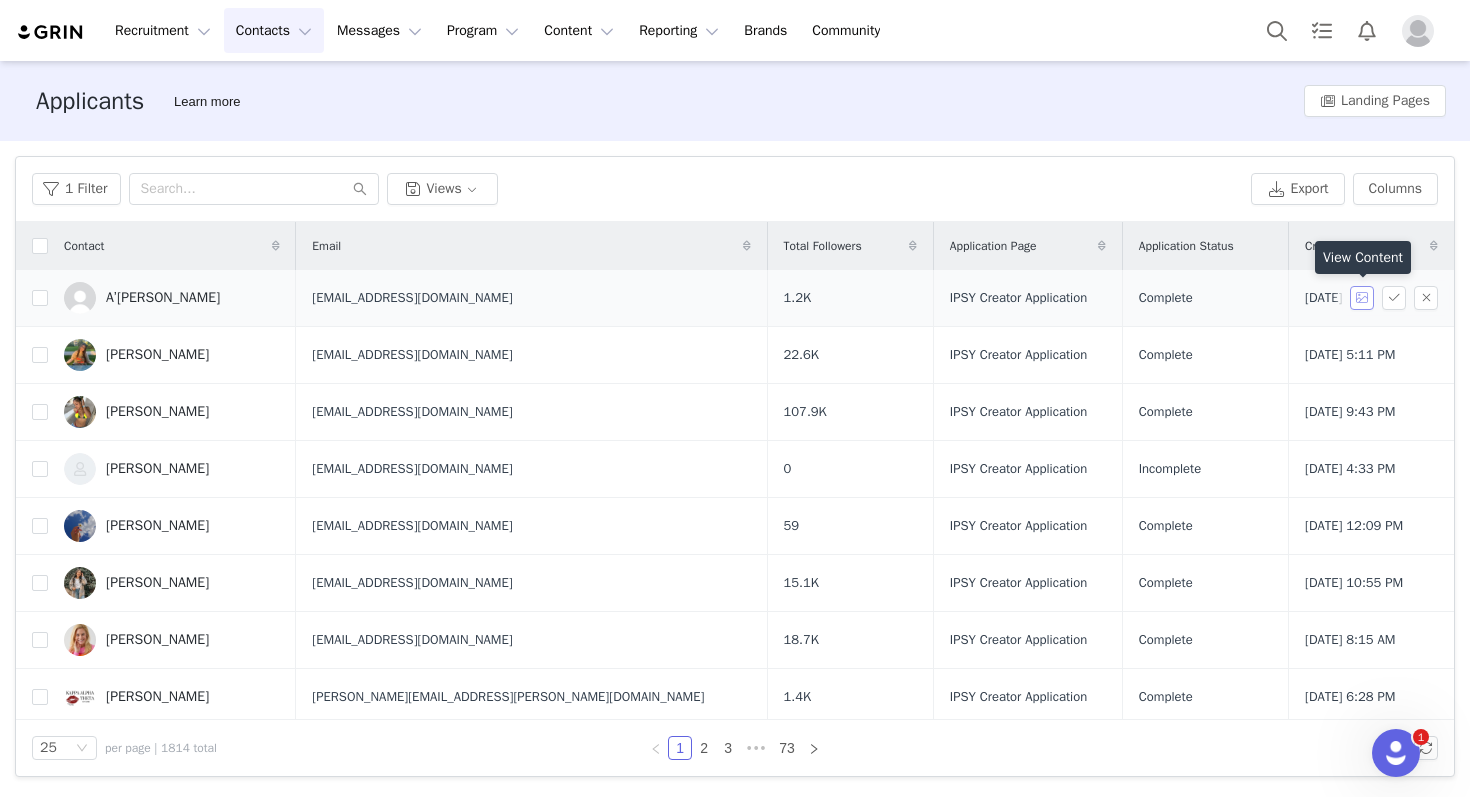 click at bounding box center (1362, 298) 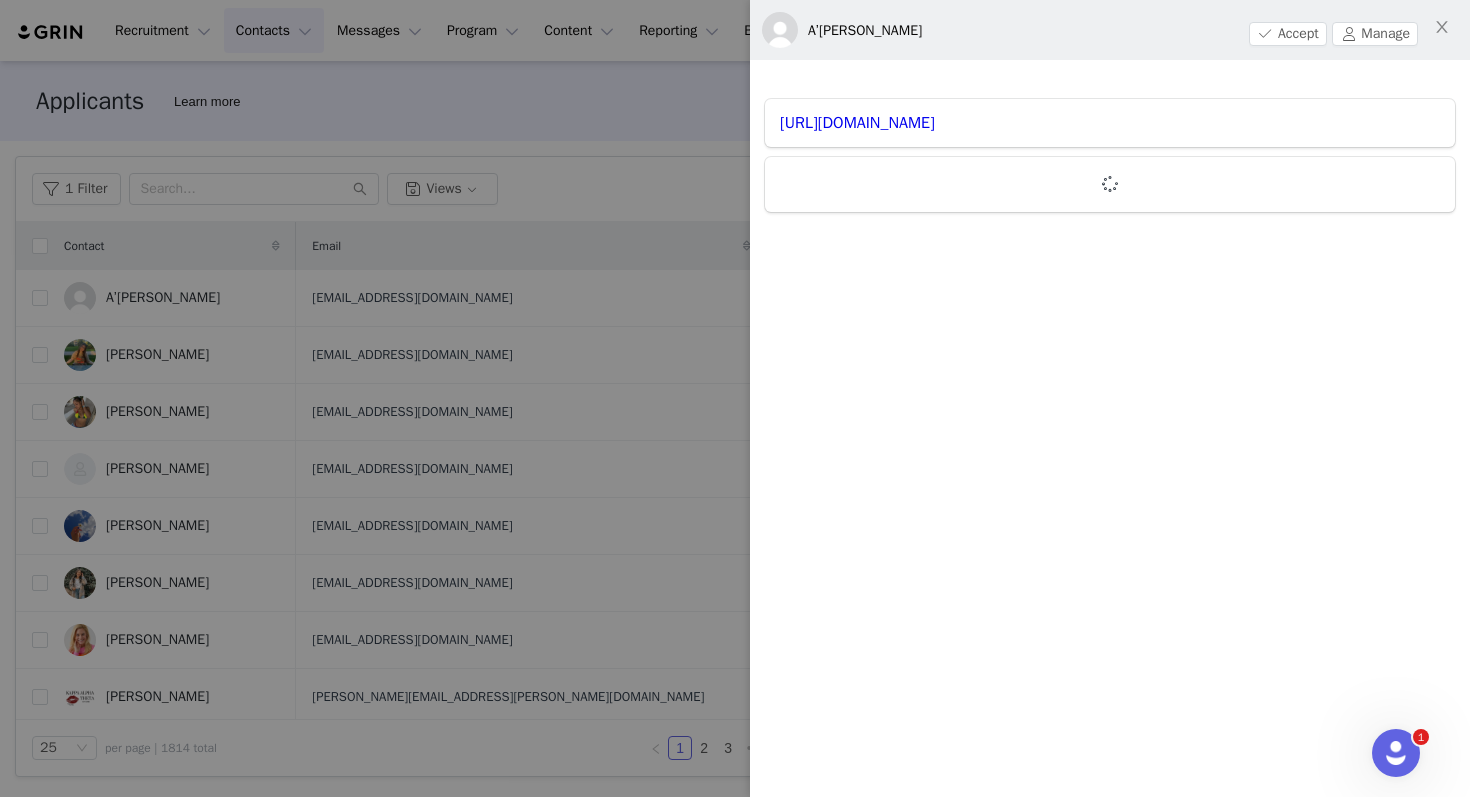click at bounding box center (735, 398) 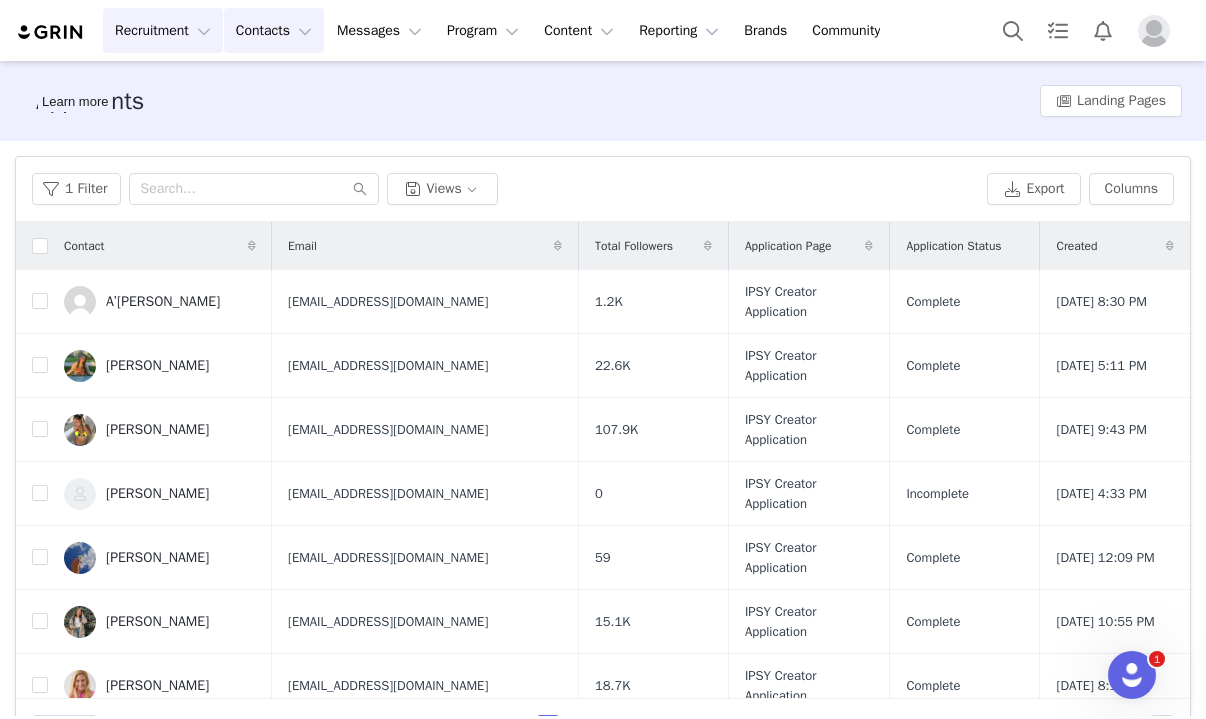 click on "Recruitment Recruitment" at bounding box center [163, 30] 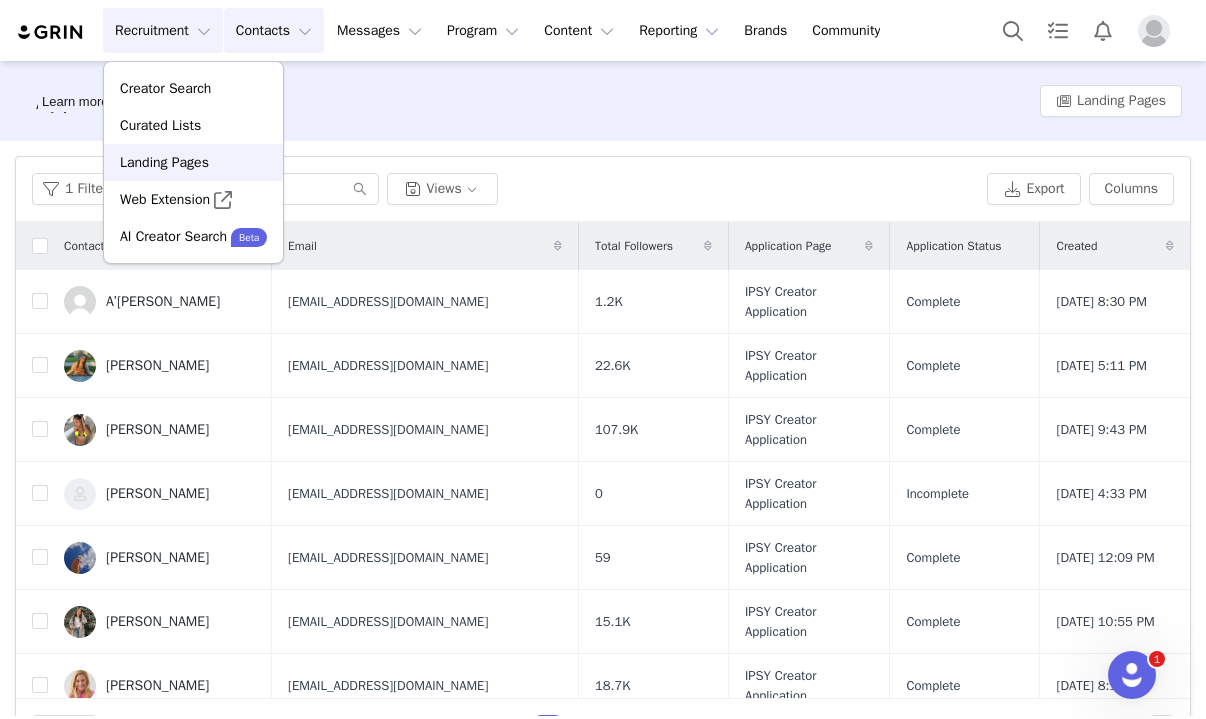click on "Landing Pages" at bounding box center [193, 162] 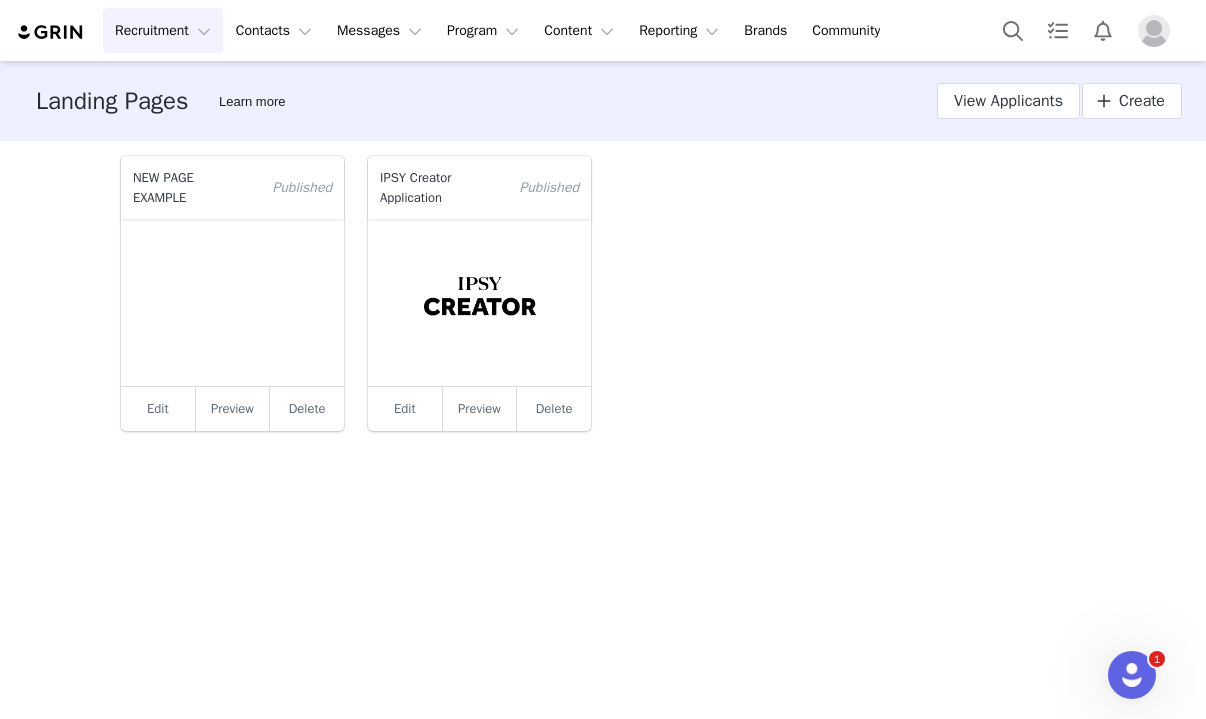 click at bounding box center [479, 302] 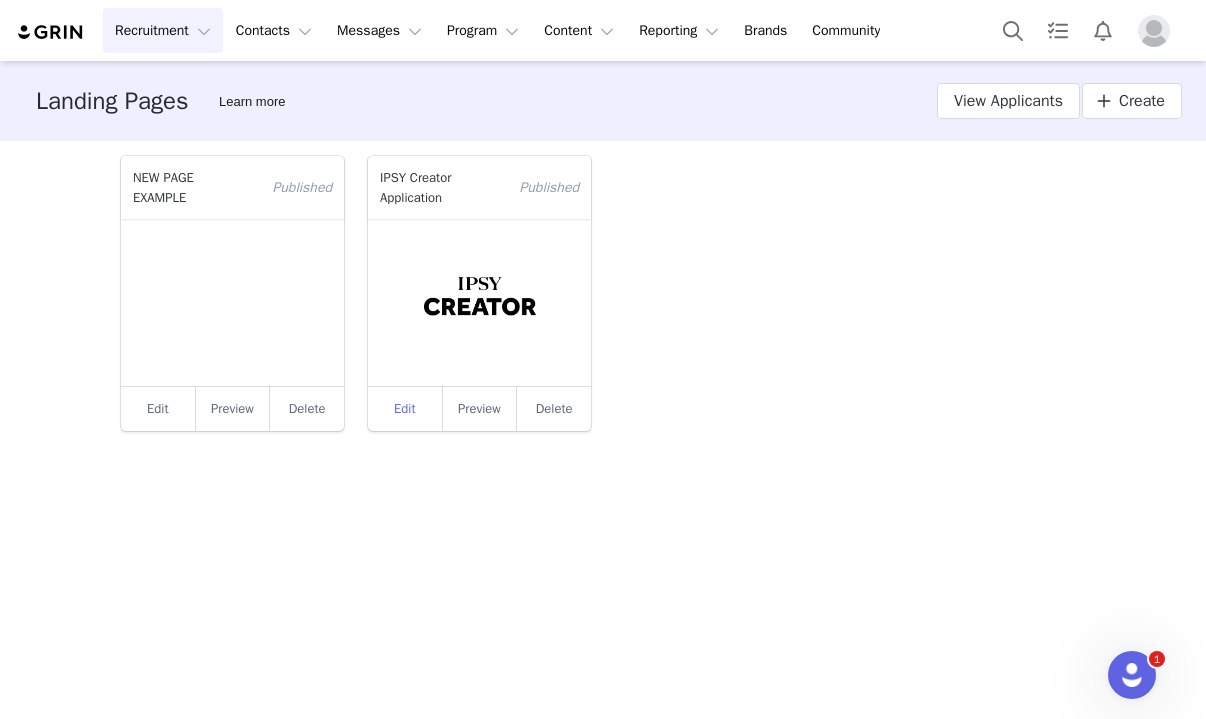 click on "Edit" at bounding box center [405, 409] 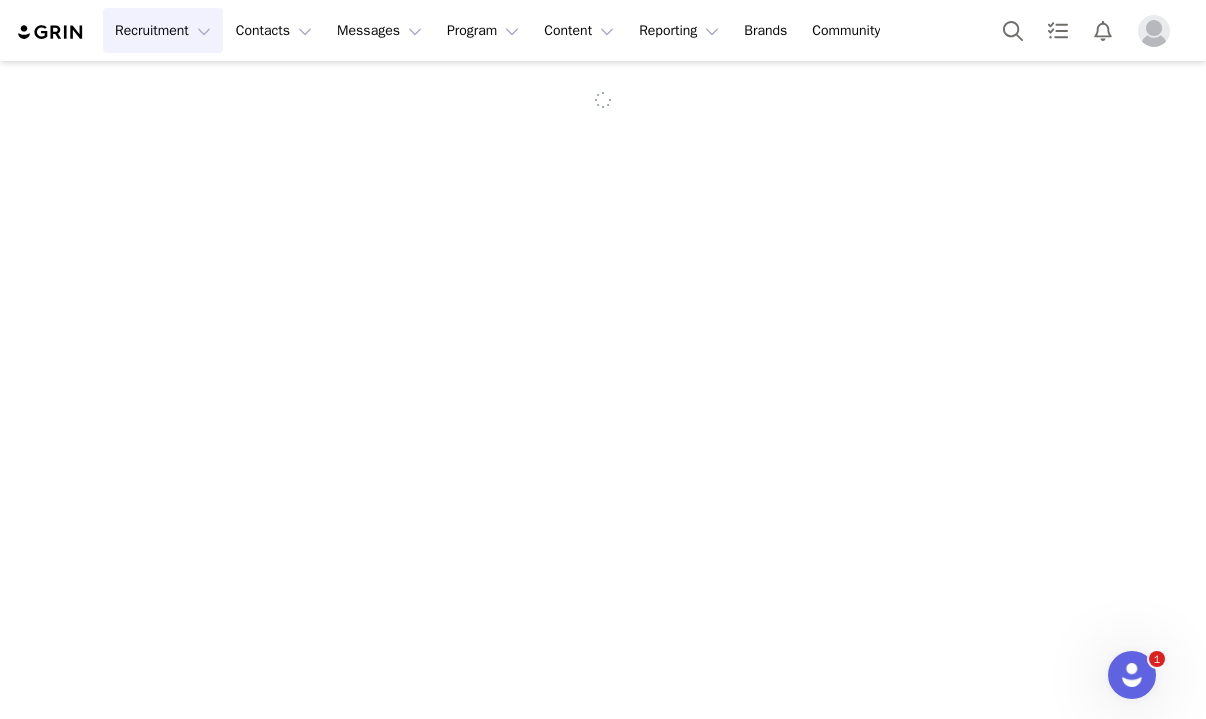 scroll, scrollTop: 0, scrollLeft: 0, axis: both 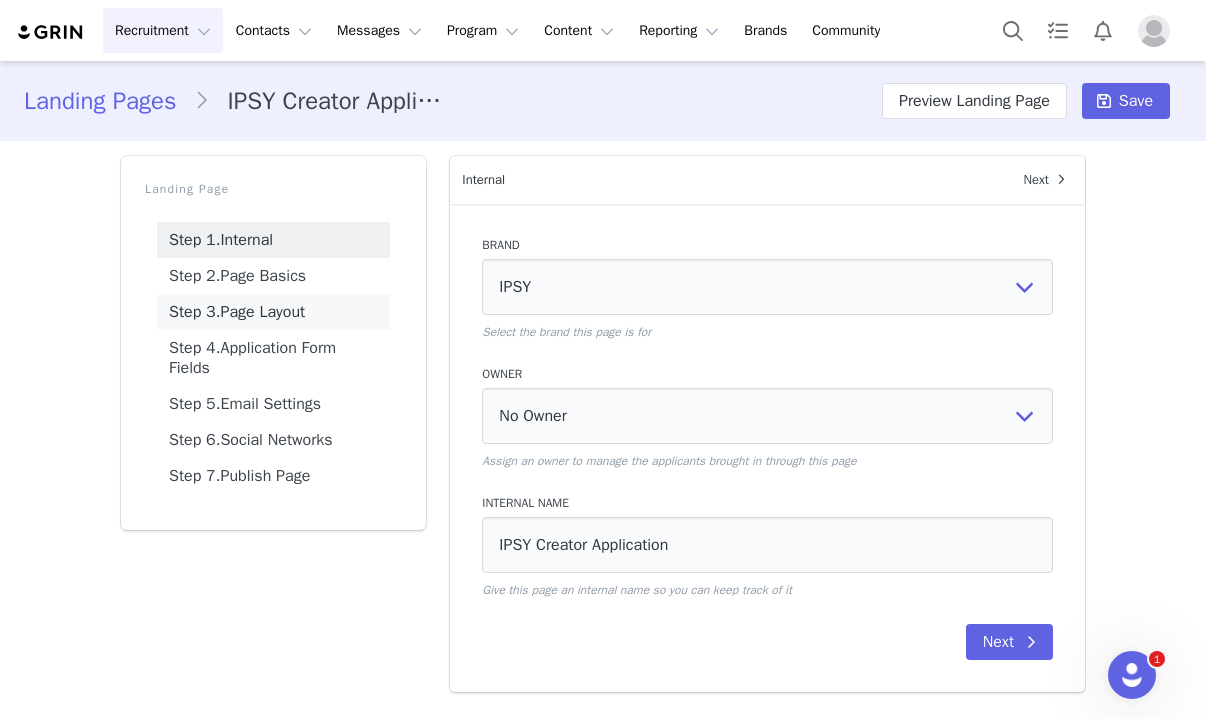 click on "Step 3." at bounding box center (194, 312) 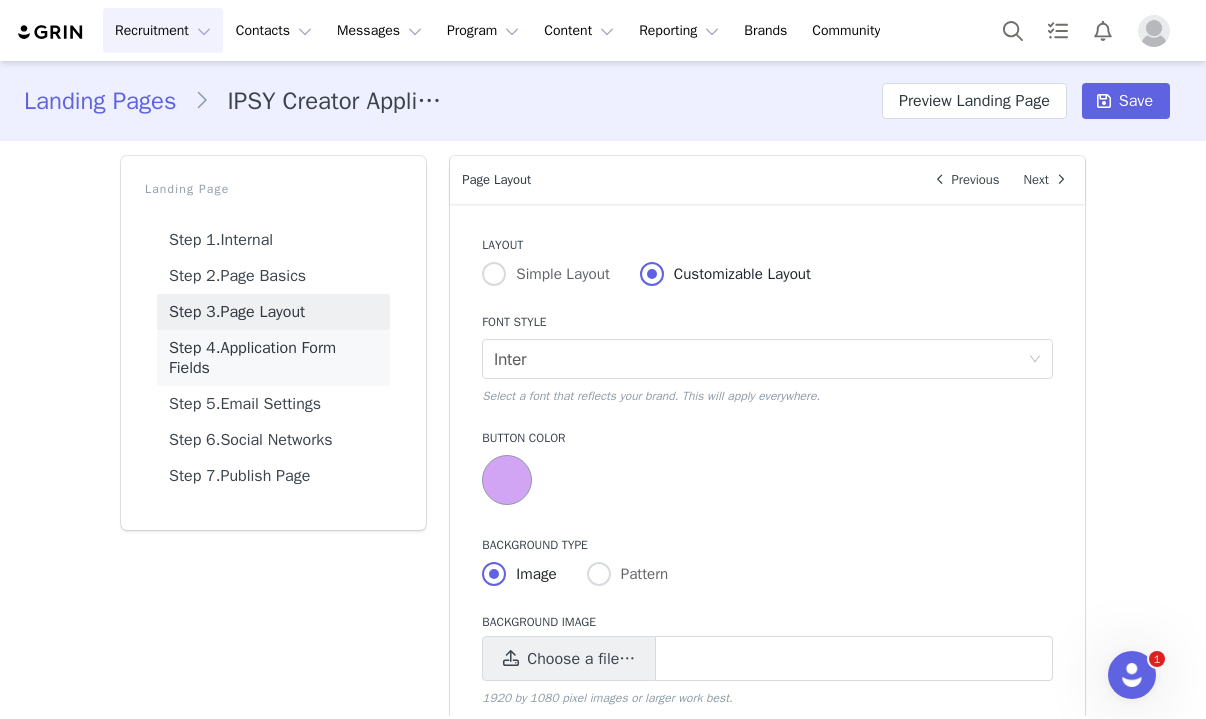 click on "Step 4.  Application Form Fields" at bounding box center [273, 358] 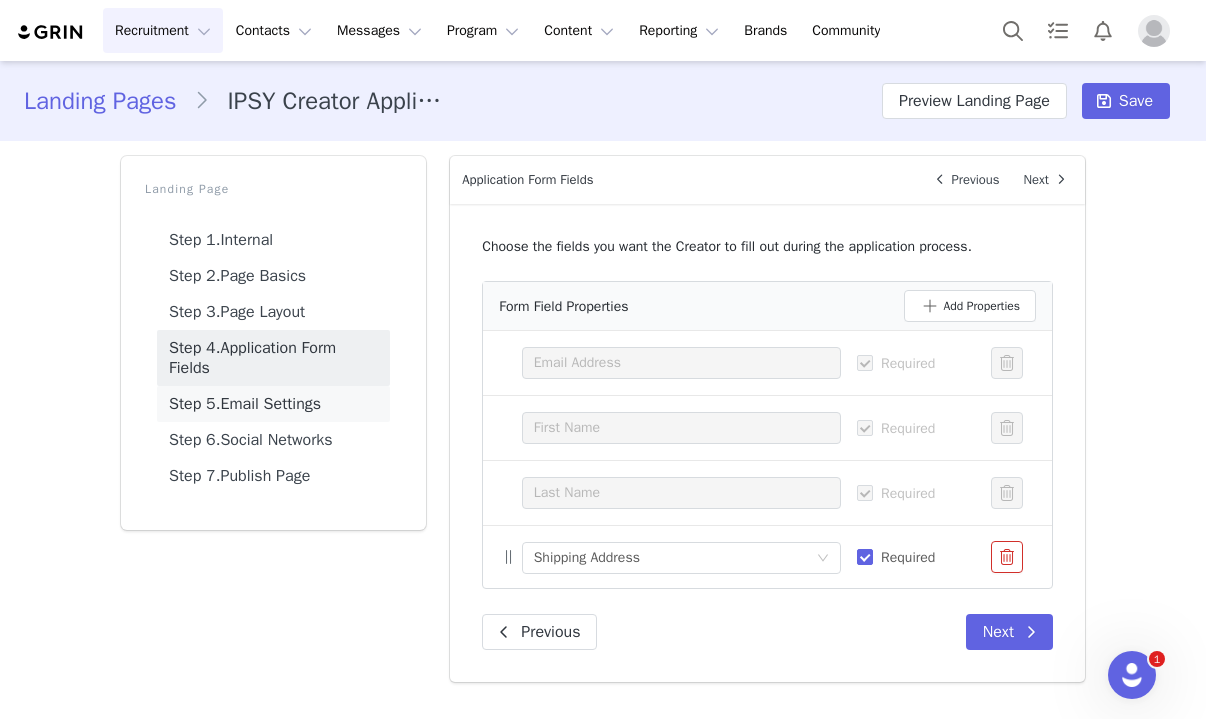 click on "Step 5.  Email Settings" at bounding box center (273, 404) 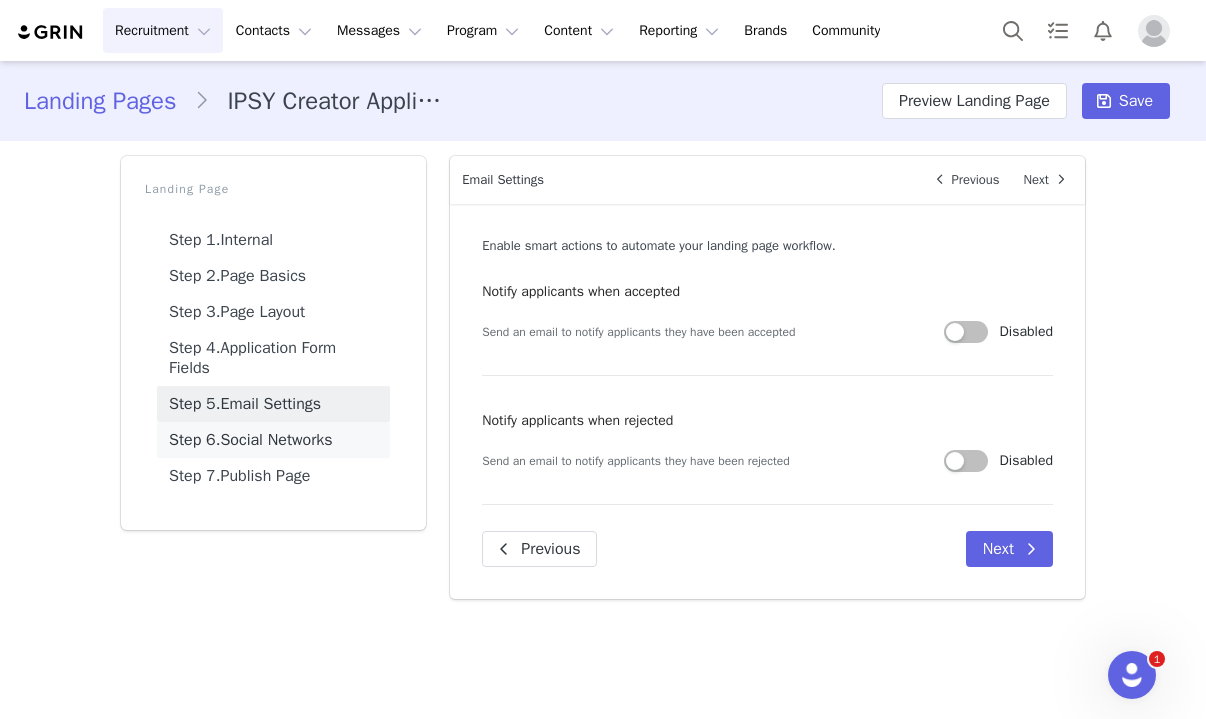 click on "Step 6.  Social Networks" at bounding box center [273, 440] 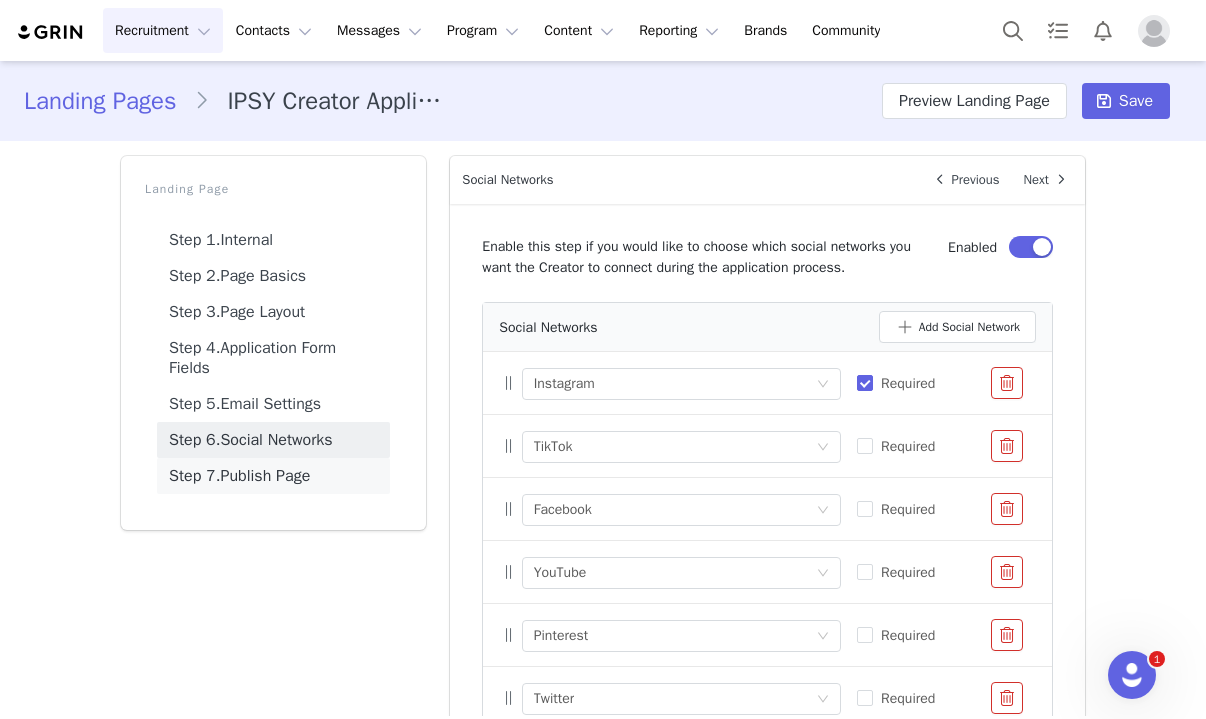 click on "Step 7.  Publish Page" at bounding box center (273, 476) 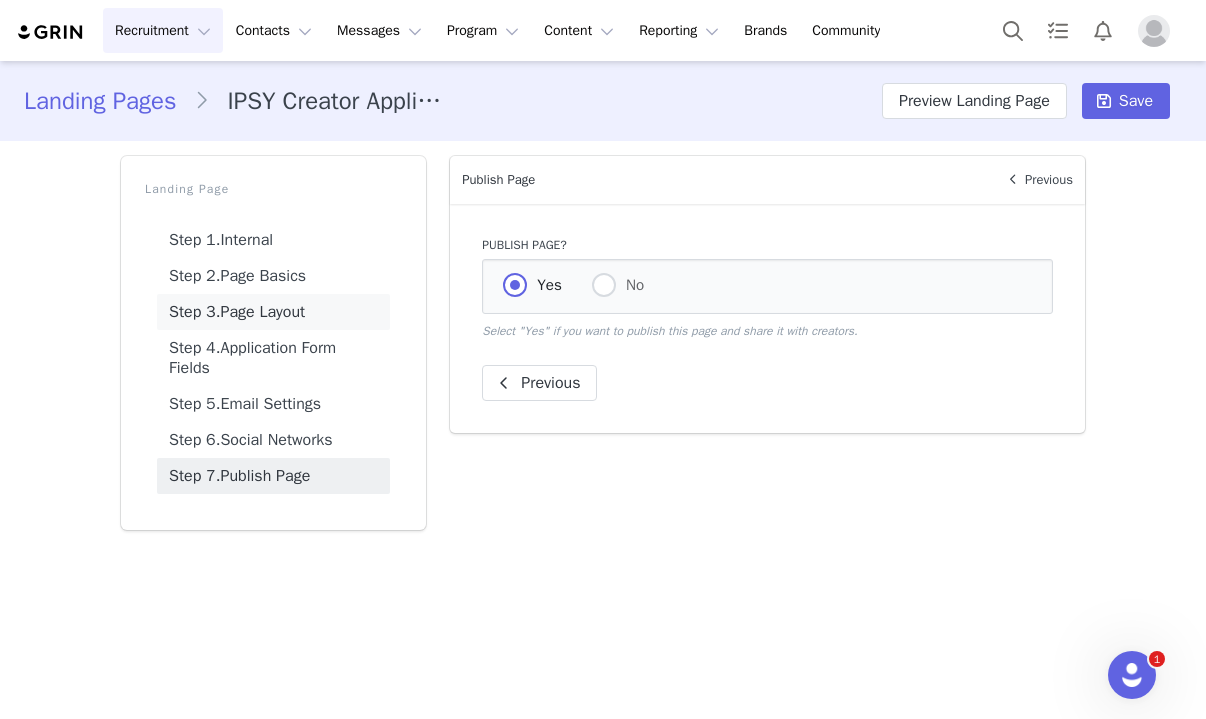 click on "Step 3.  Page Layout" at bounding box center (273, 312) 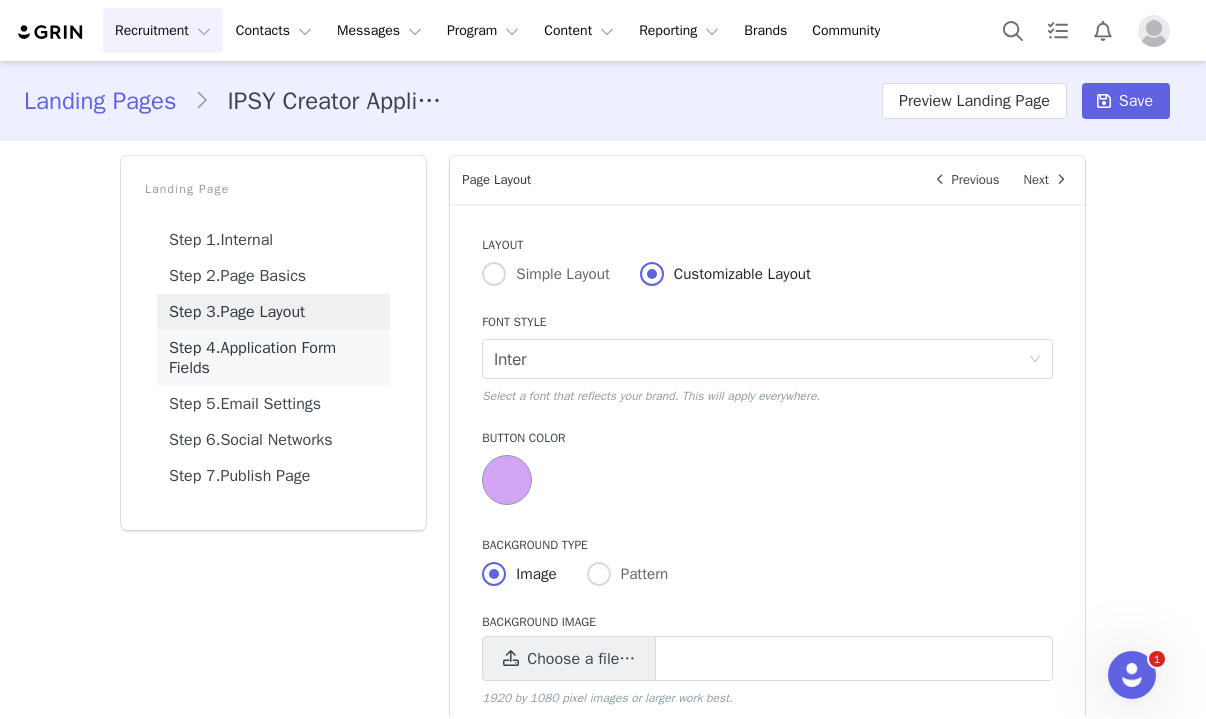 click on "Step 4.  Application Form Fields" at bounding box center (273, 358) 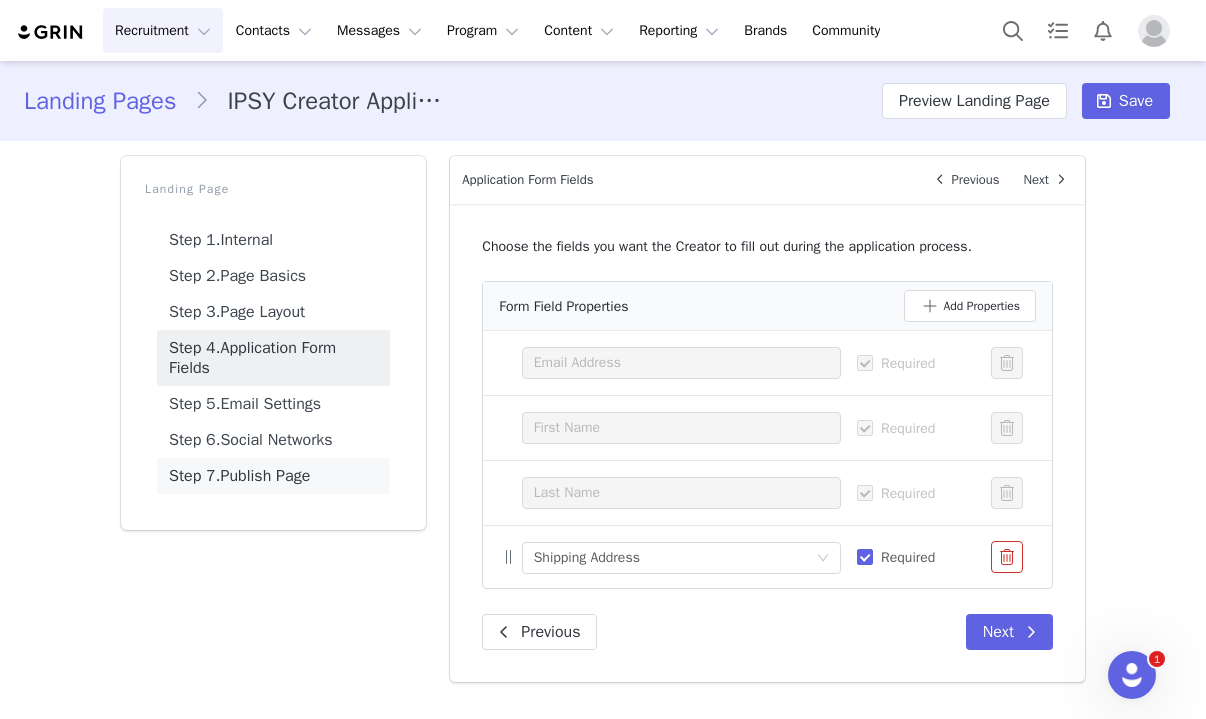 click on "Step 7.  Publish Page" at bounding box center (273, 476) 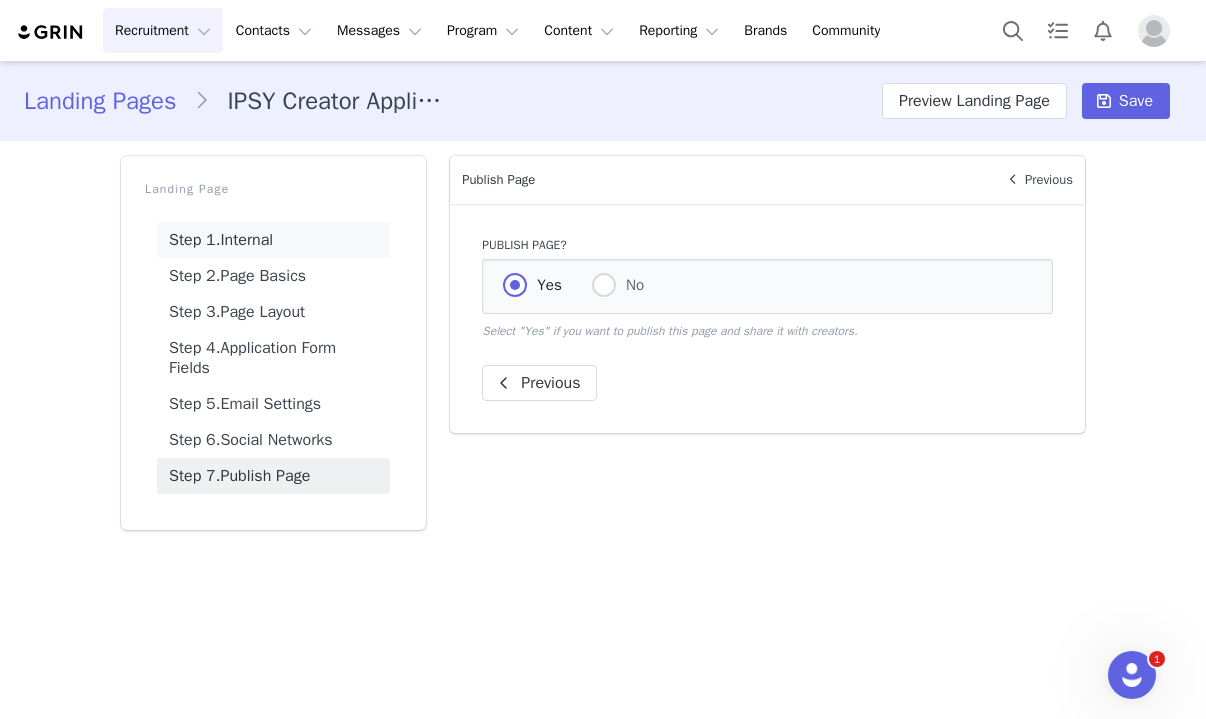 click on "Step 1.  Internal" at bounding box center [273, 240] 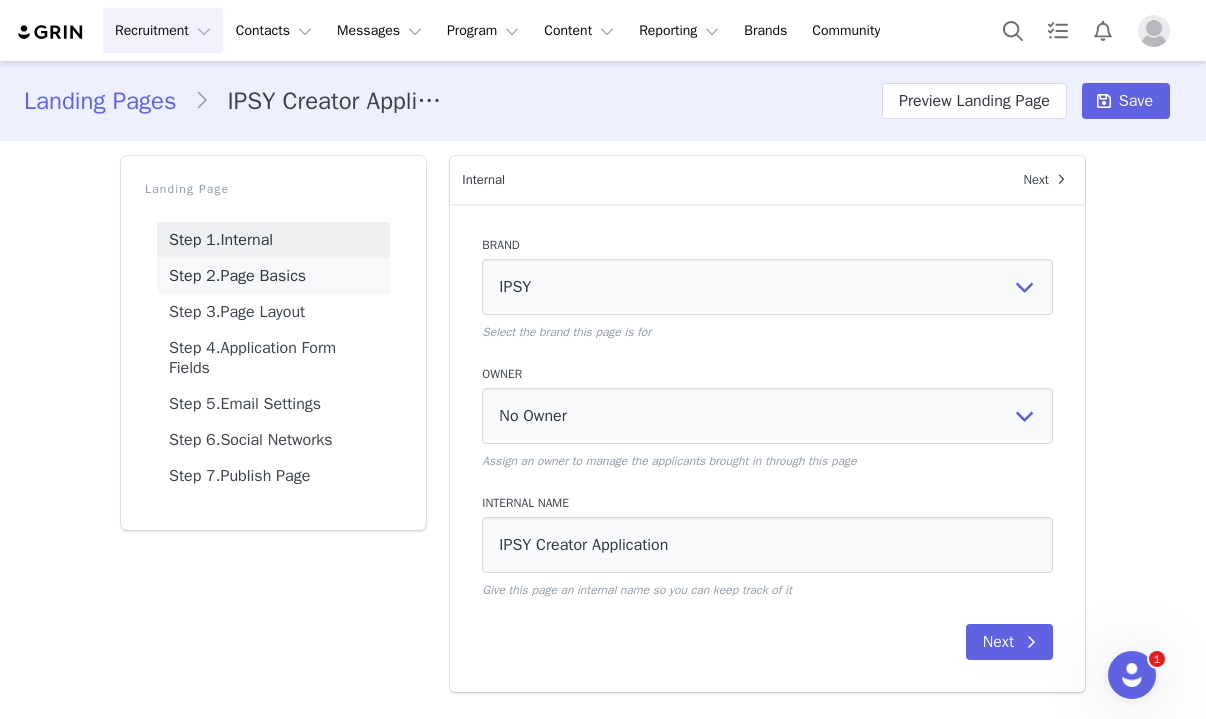 click on "Step 2.  Page Basics" at bounding box center (273, 276) 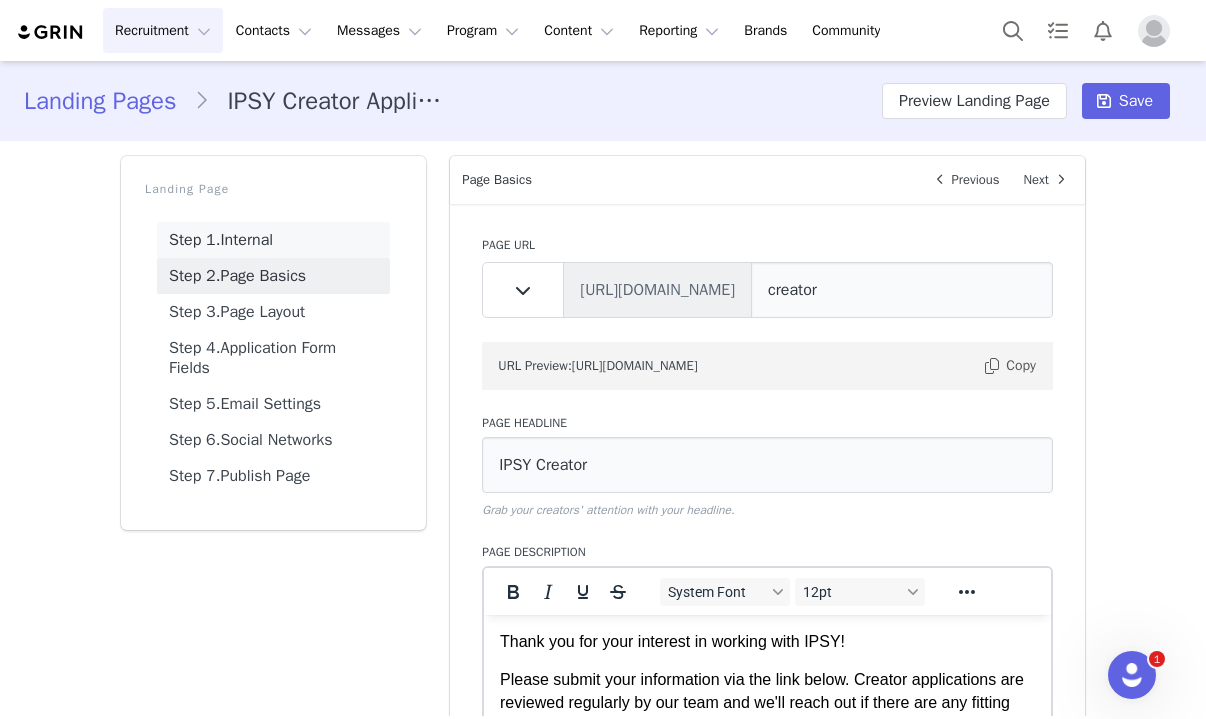 click on "Step 1.  Internal" at bounding box center [273, 240] 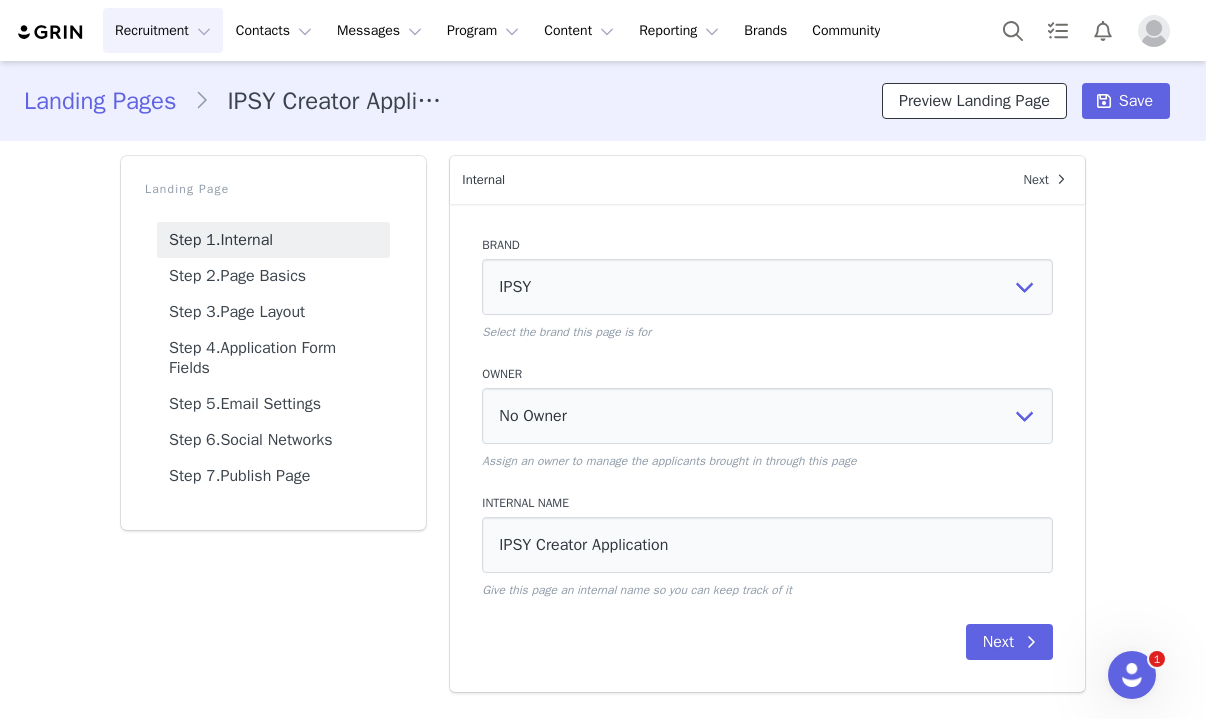 click on "Preview Landing Page" at bounding box center (974, 101) 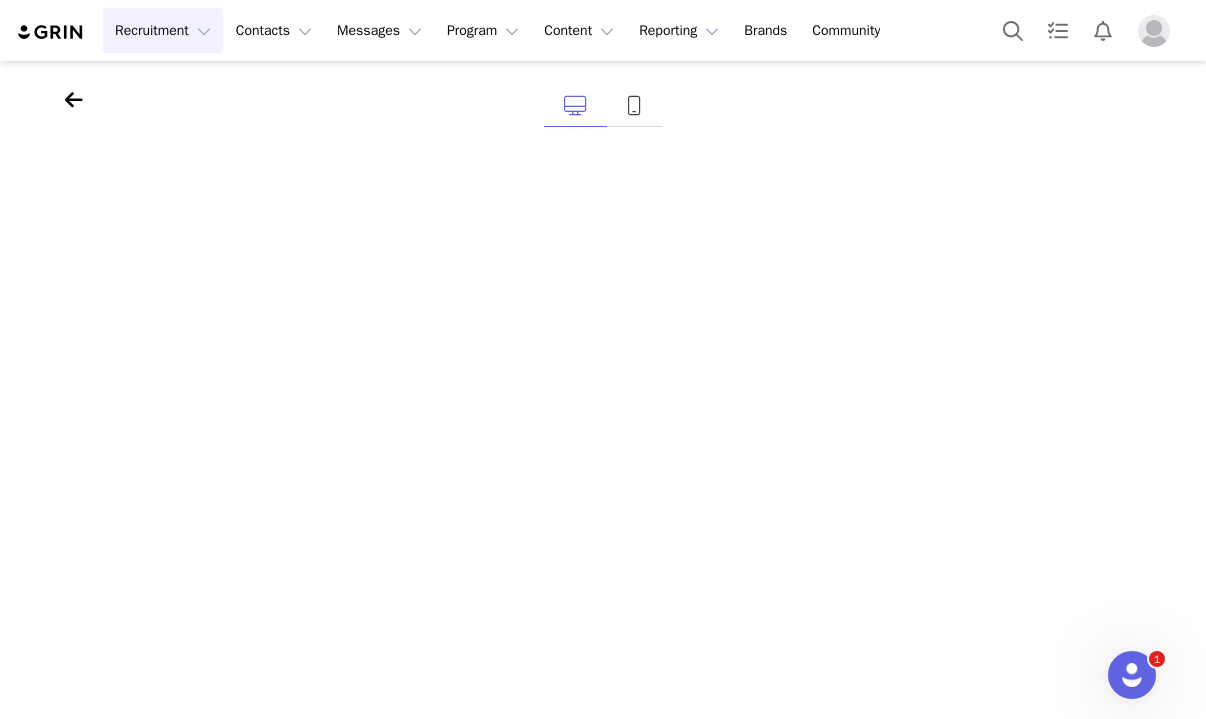click at bounding box center (603, 111) 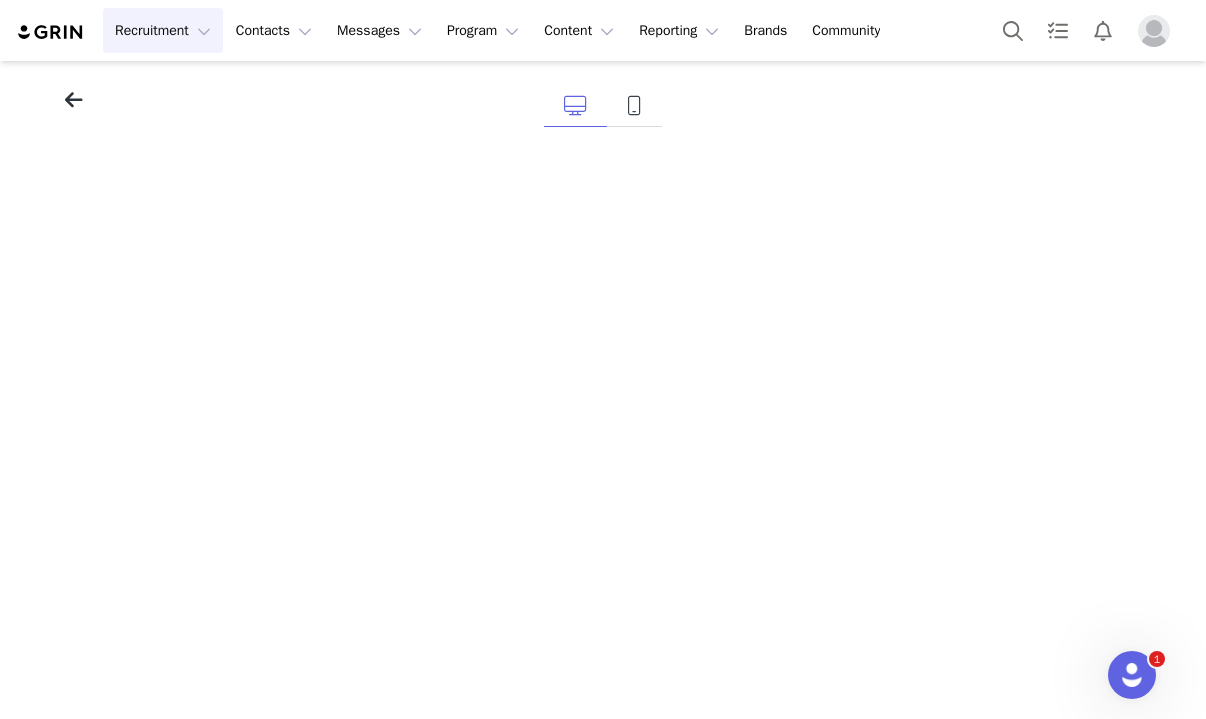 click at bounding box center [74, 100] 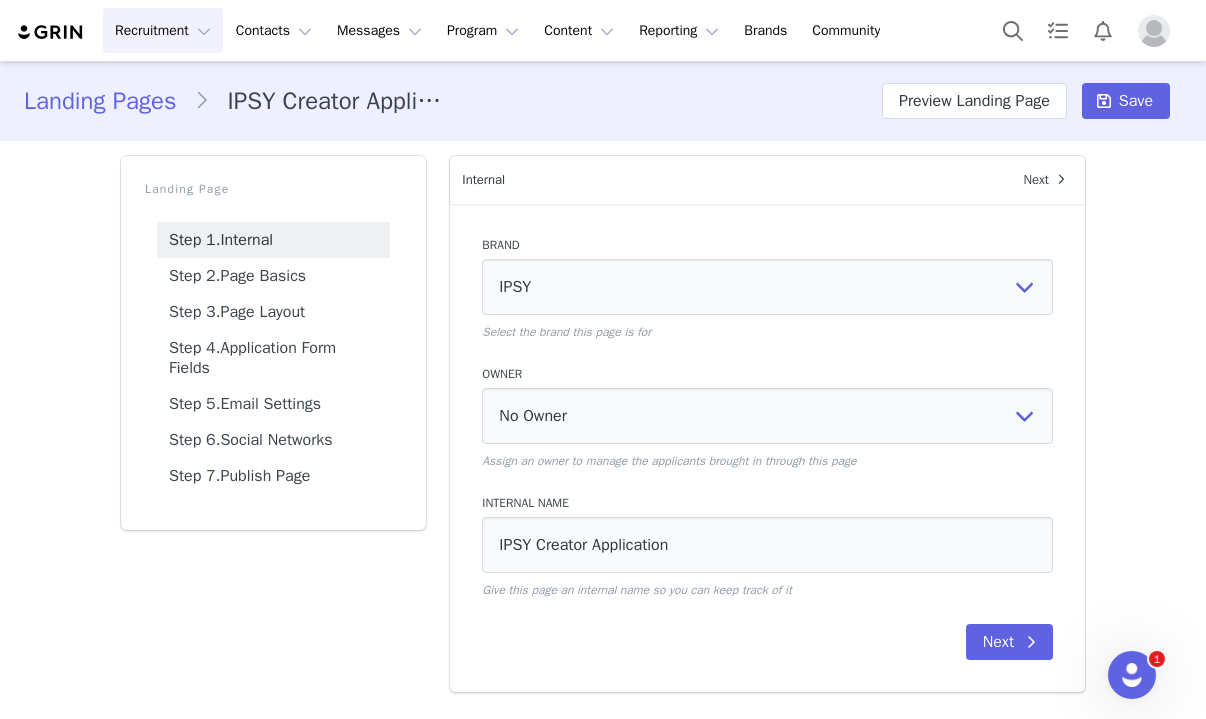 click on "Landing Pages" at bounding box center [109, 101] 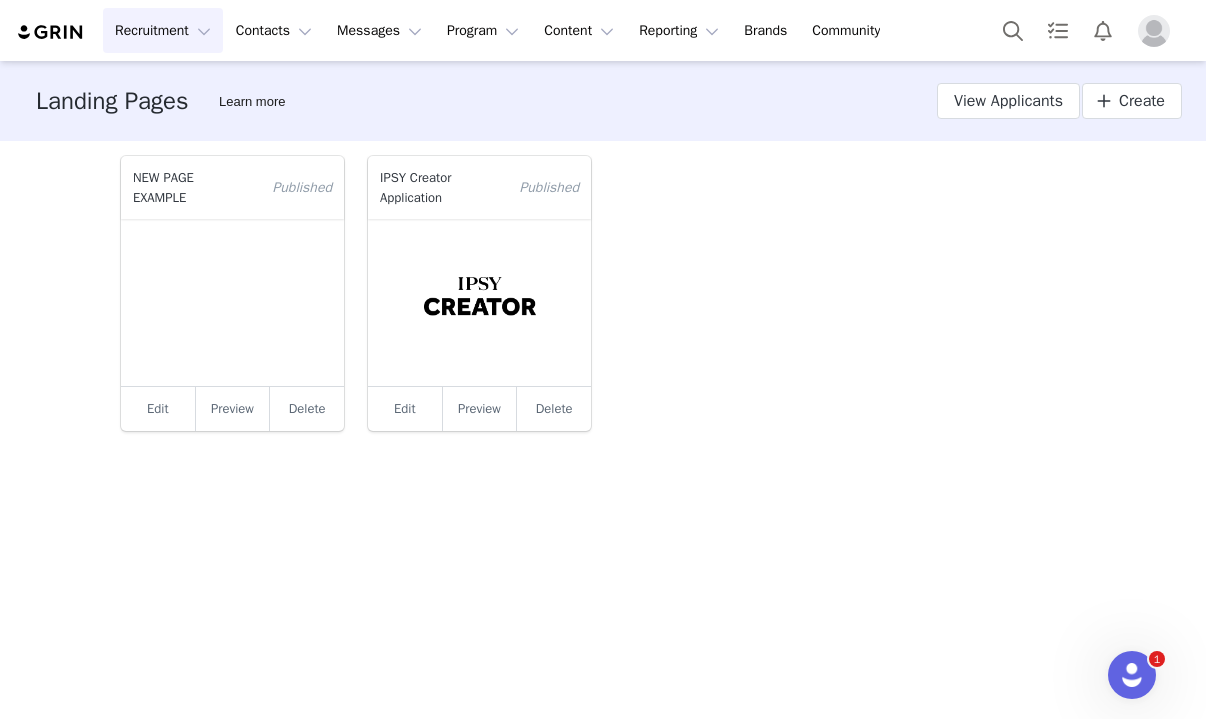 click at bounding box center (479, 302) 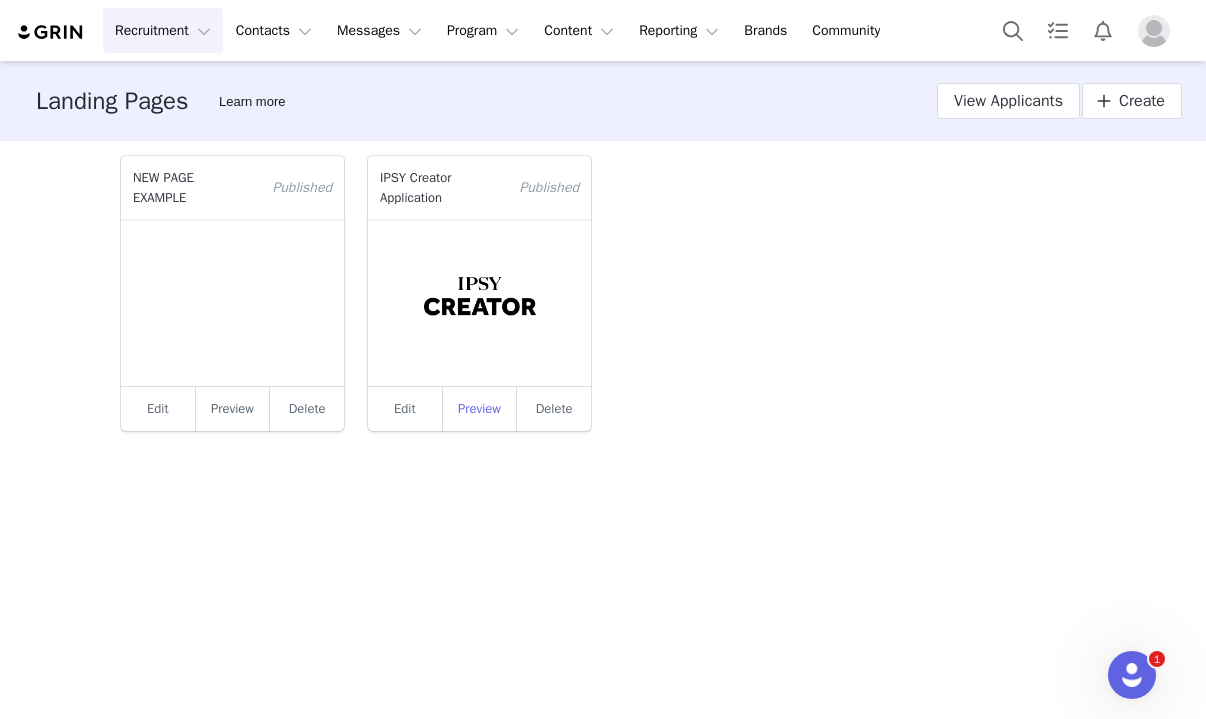 click on "Preview" at bounding box center [480, 409] 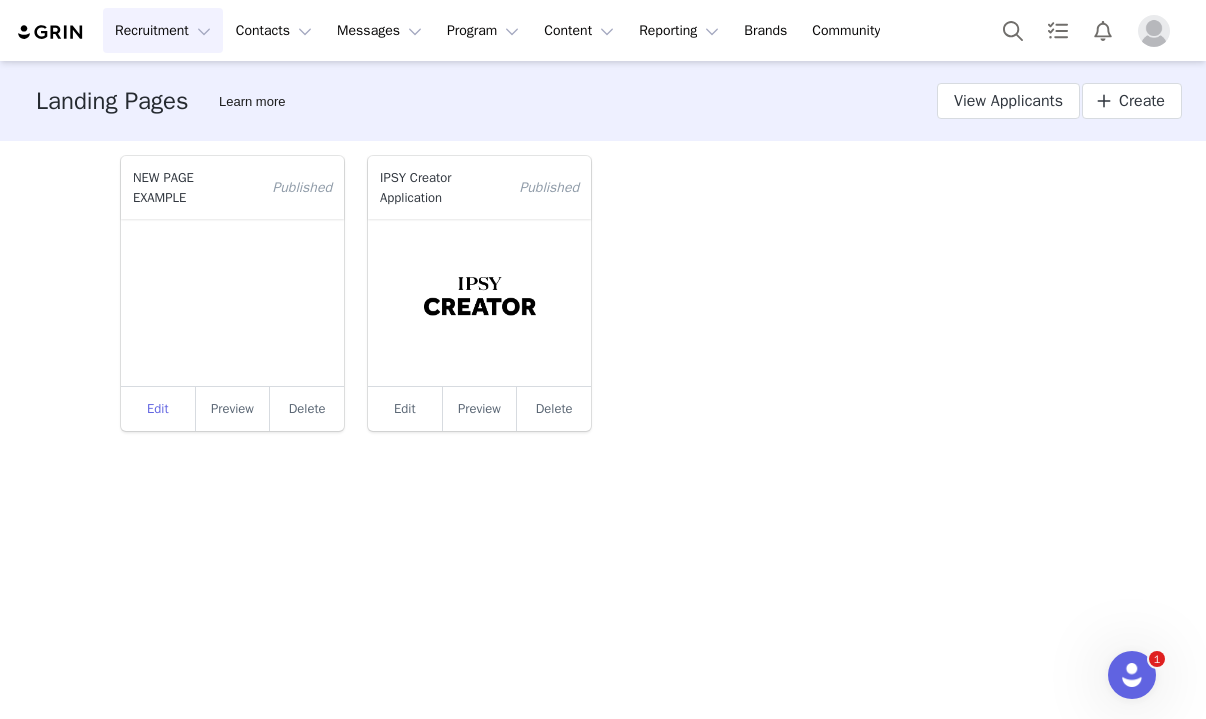 click on "Edit" at bounding box center (158, 409) 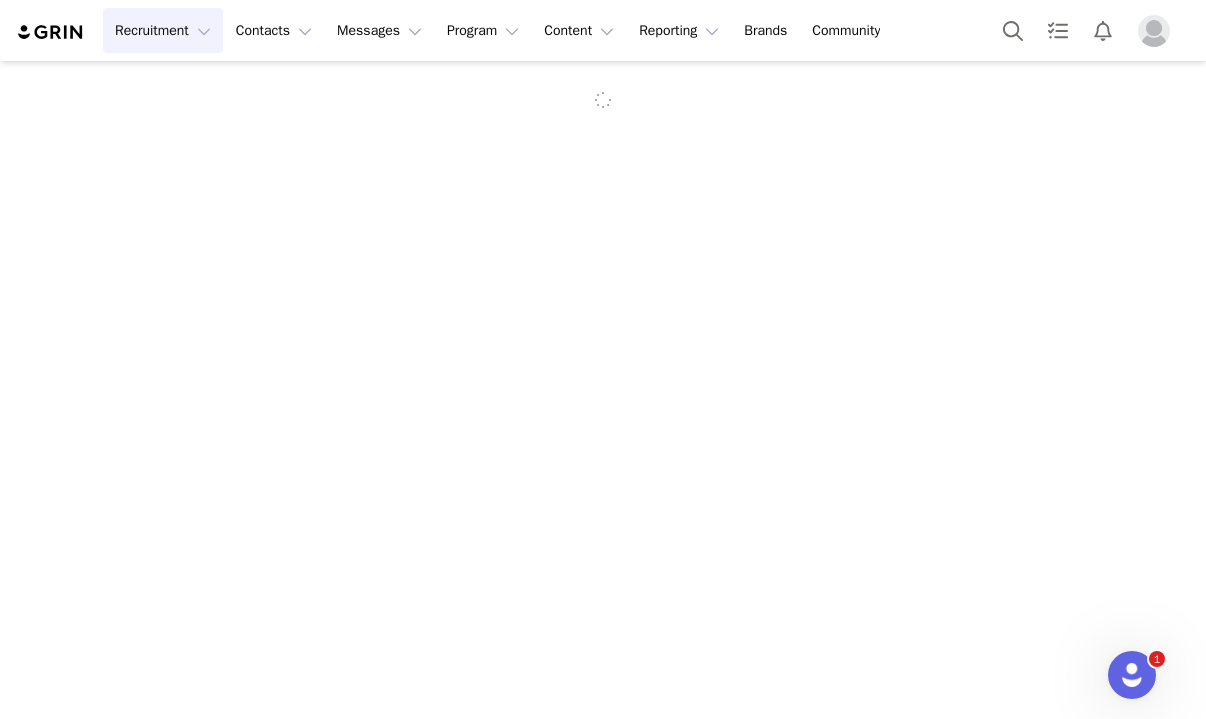 scroll, scrollTop: 0, scrollLeft: 0, axis: both 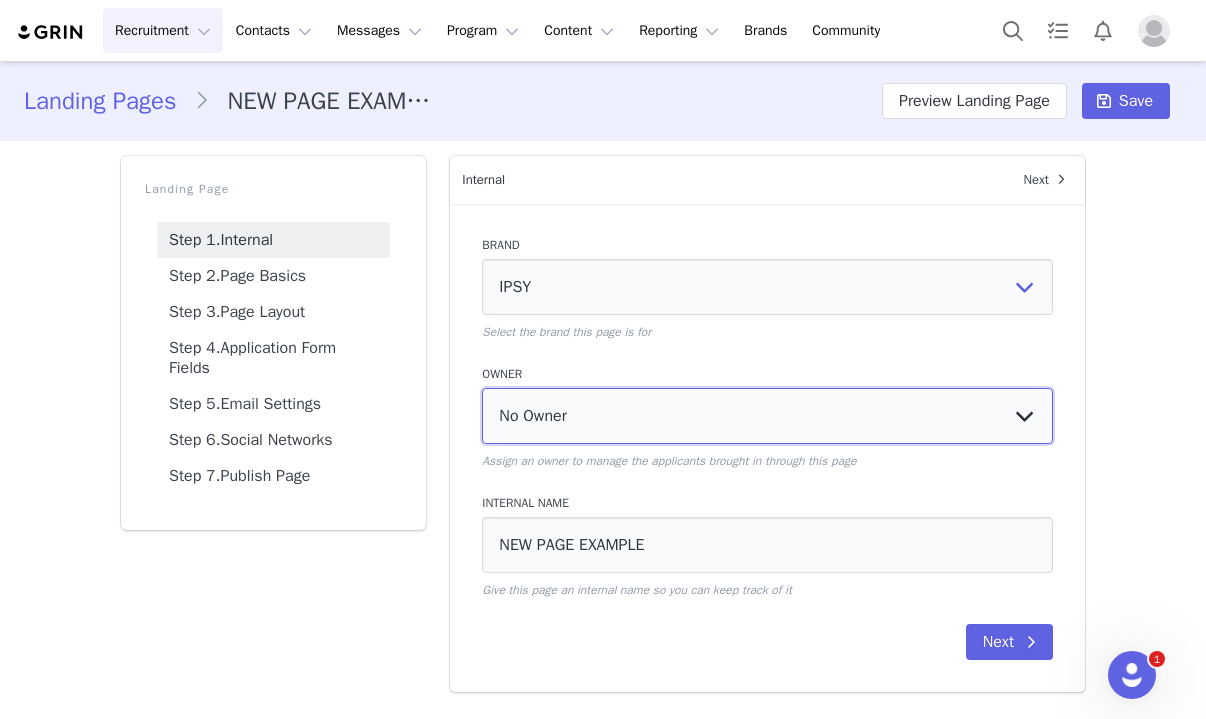 click on "No Owner  [PERSON_NAME]   Finance Team   [PERSON_NAME]   IPSY Creator Team   [PERSON_NAME]   [PERSON_NAME]   [PERSON_NAME]   [PERSON_NAME]   [PERSON_NAME]   [PERSON_NAME]   [PERSON_NAME]" at bounding box center [767, 416] 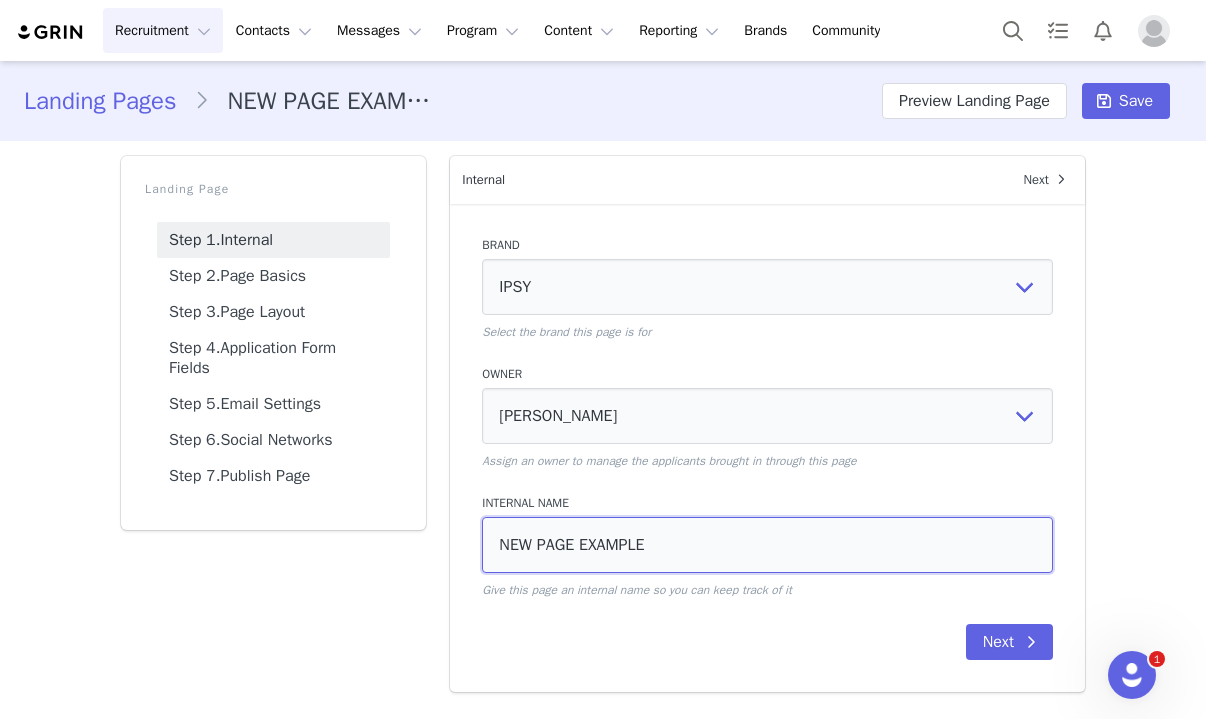 click on "NEW PAGE EXAMPLE" at bounding box center [767, 545] 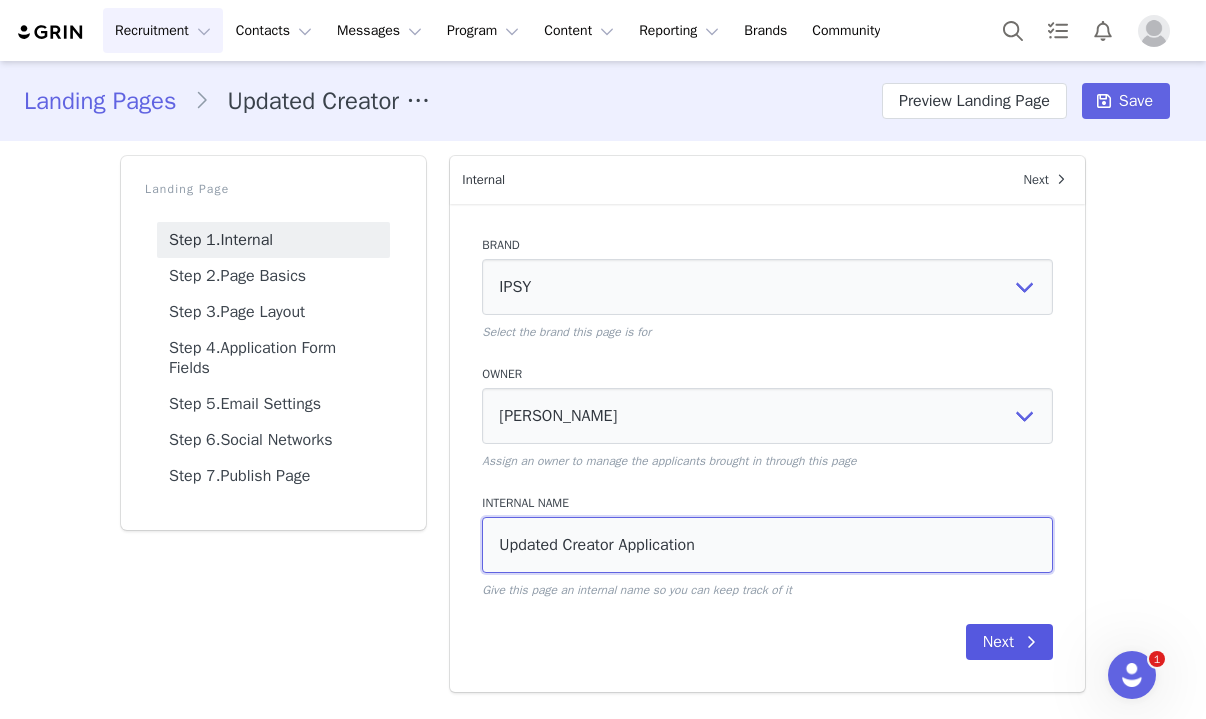 type on "Updated Creator Application" 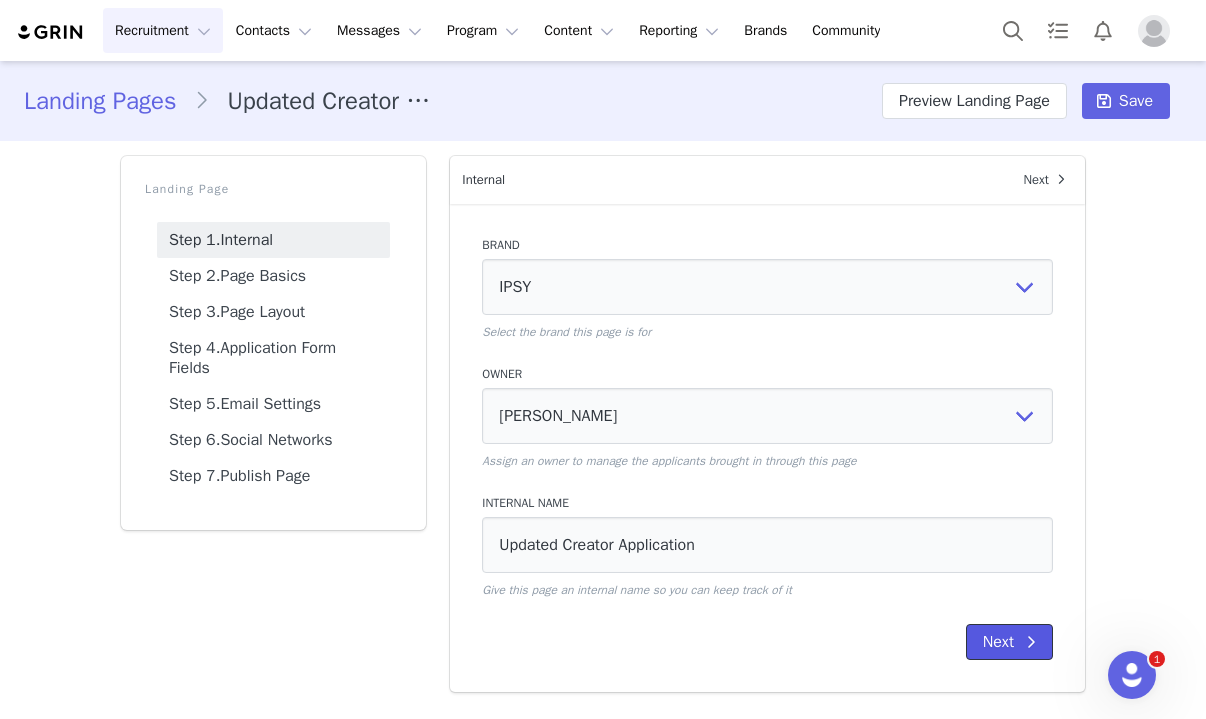 click on "Next" at bounding box center [1009, 642] 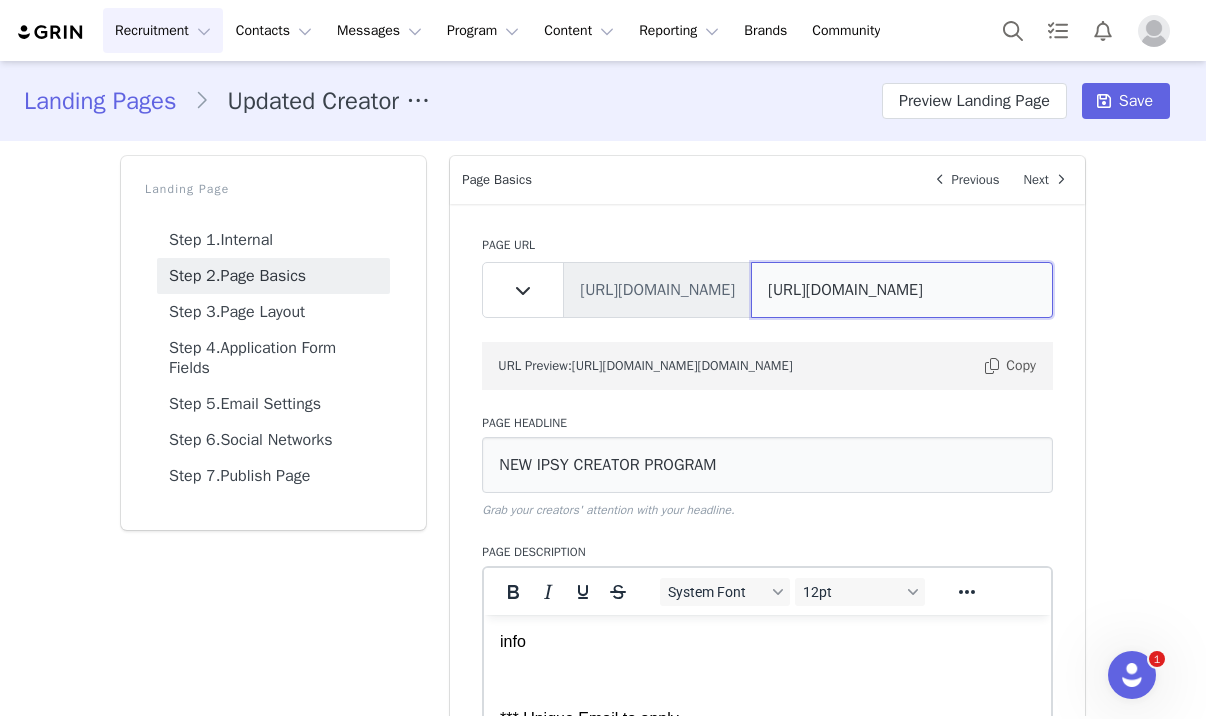 click on "[URL][DOMAIN_NAME]" at bounding box center [902, 290] 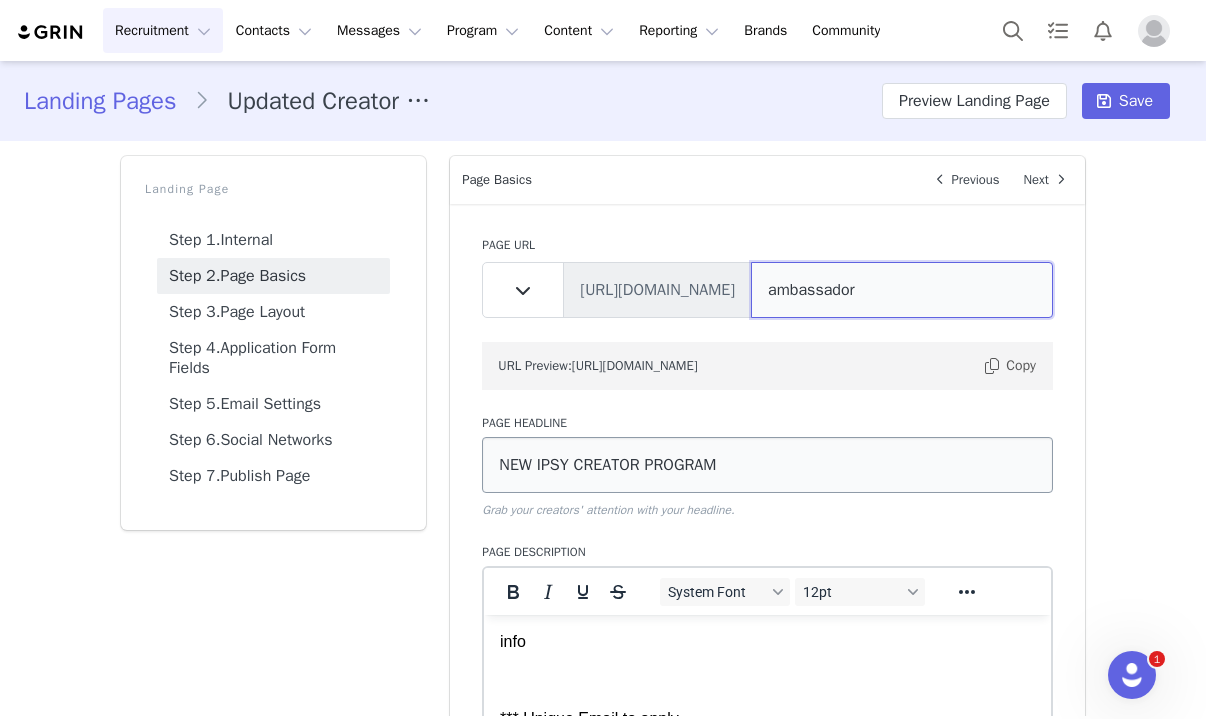 type on "ambassador" 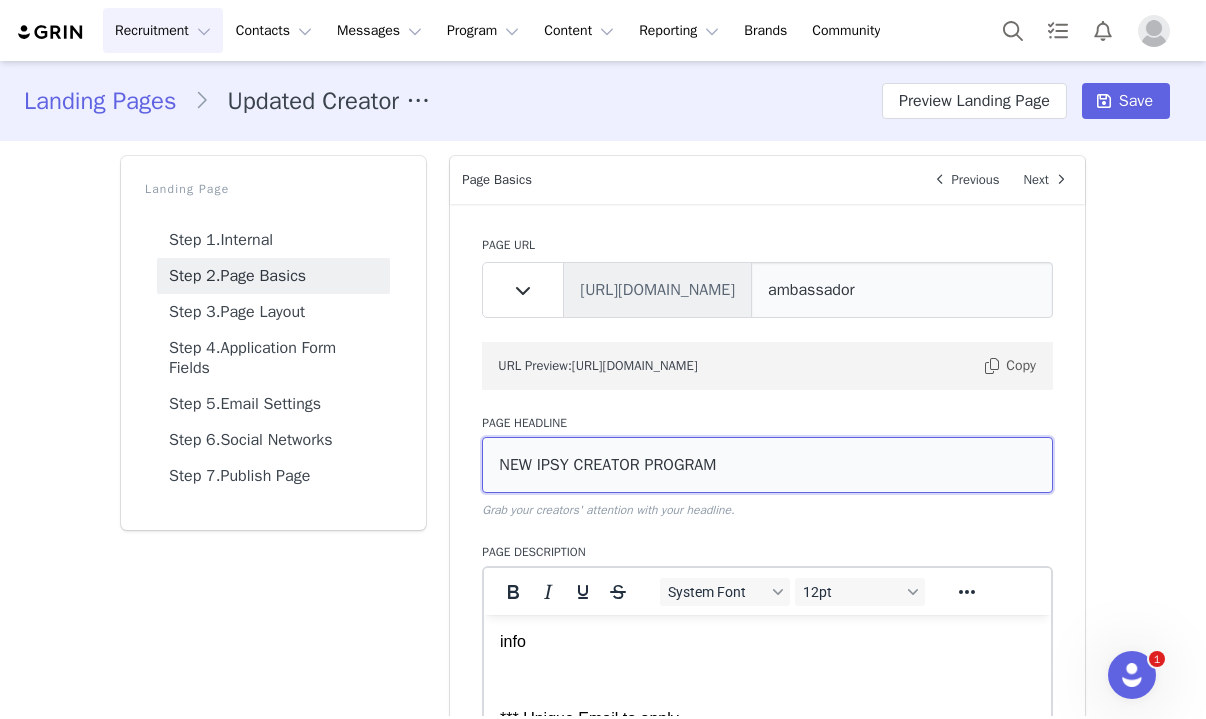 click on "NEW IPSY CREATOR PROGRAM" at bounding box center [767, 465] 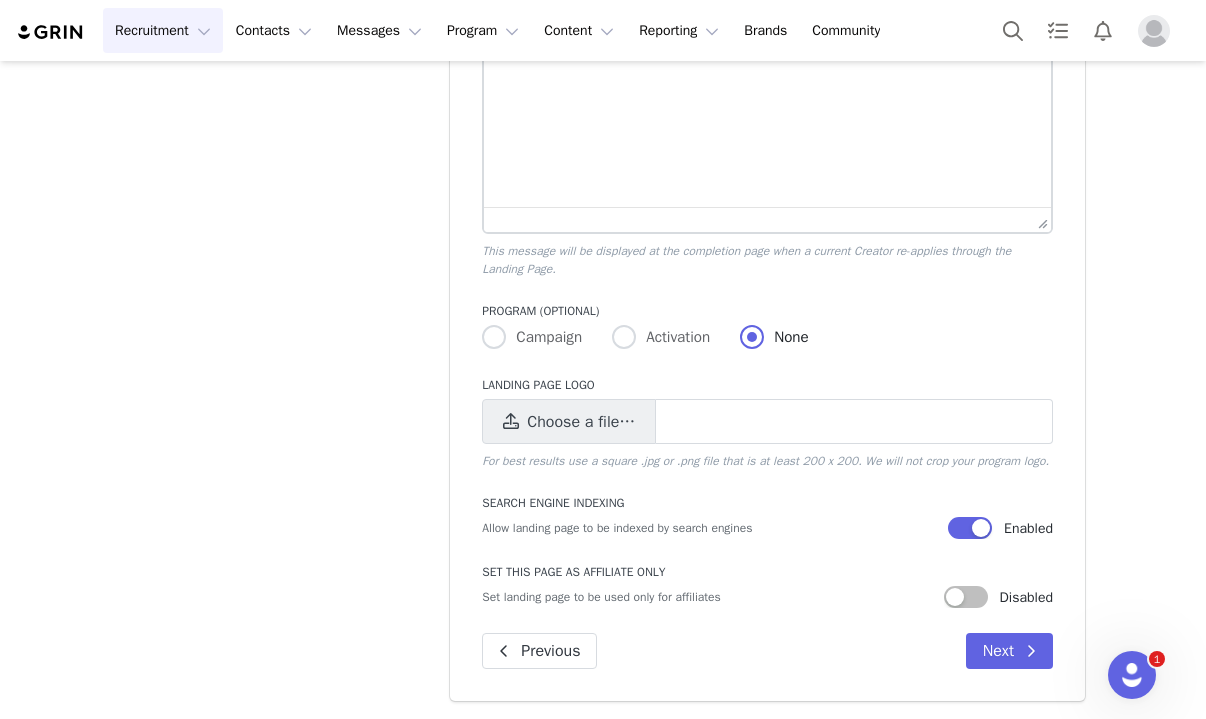 scroll, scrollTop: 1393, scrollLeft: 0, axis: vertical 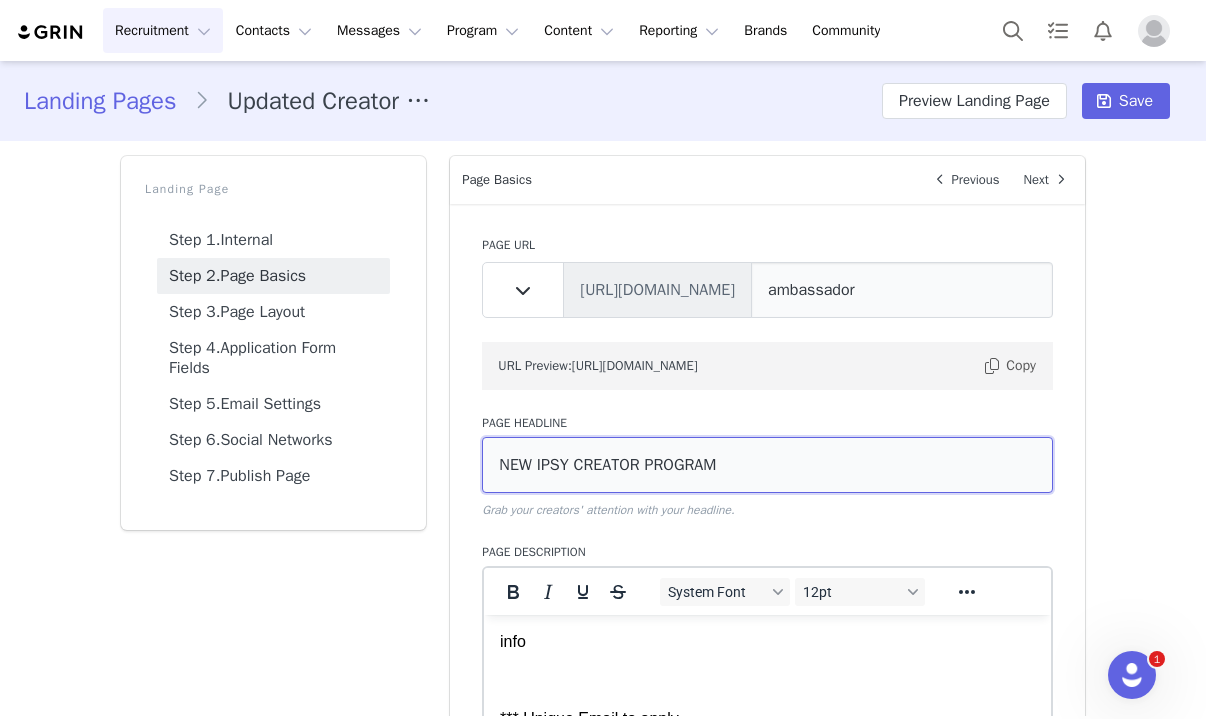 click on "NEW IPSY CREATOR PROGRAM" at bounding box center [767, 465] 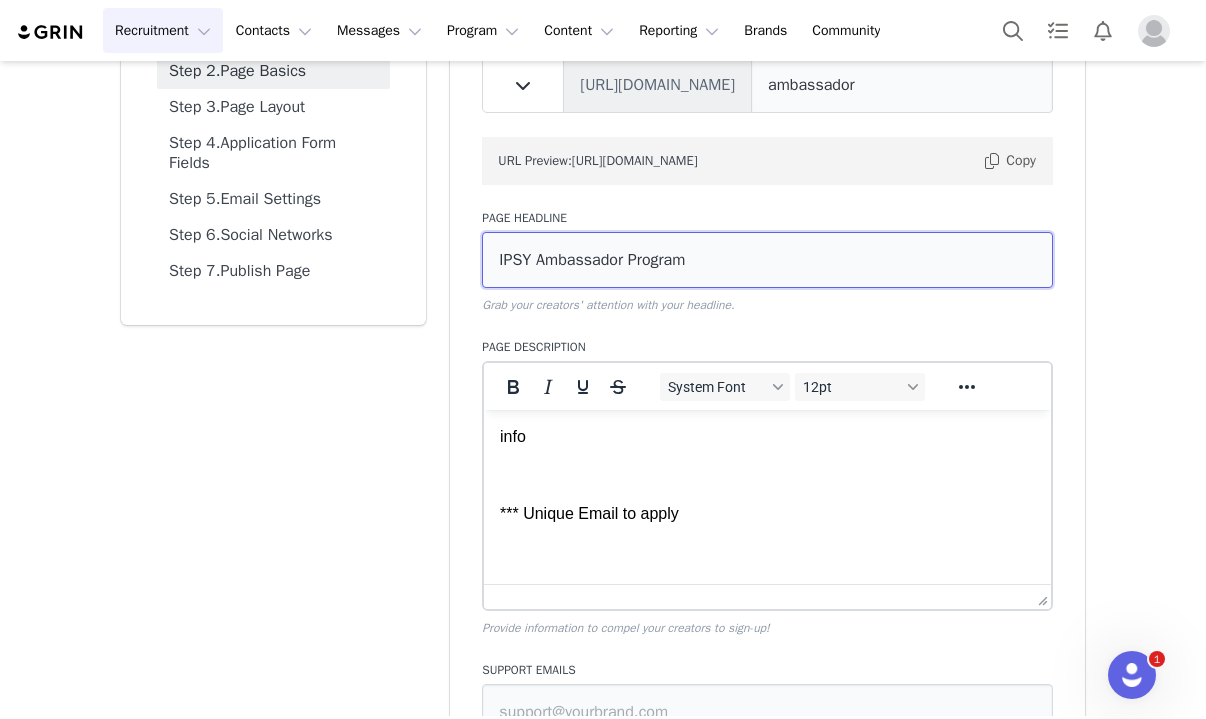 scroll, scrollTop: 210, scrollLeft: 0, axis: vertical 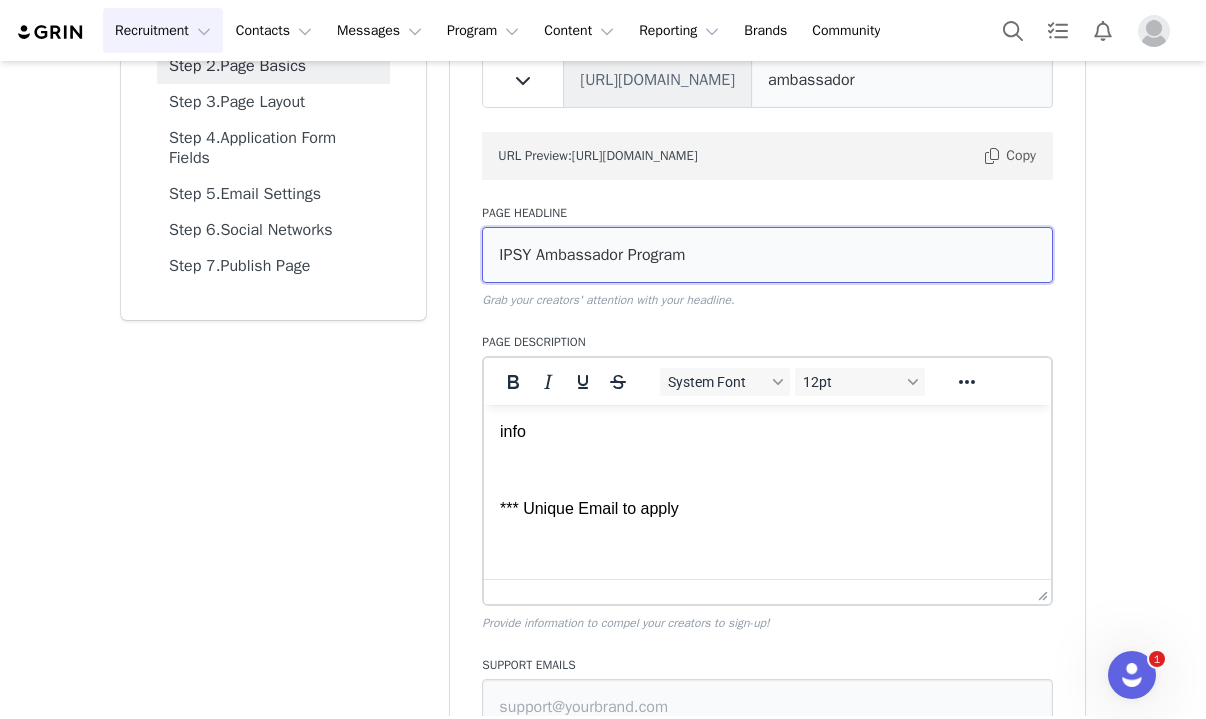 type on "IPSY Ambassador Program" 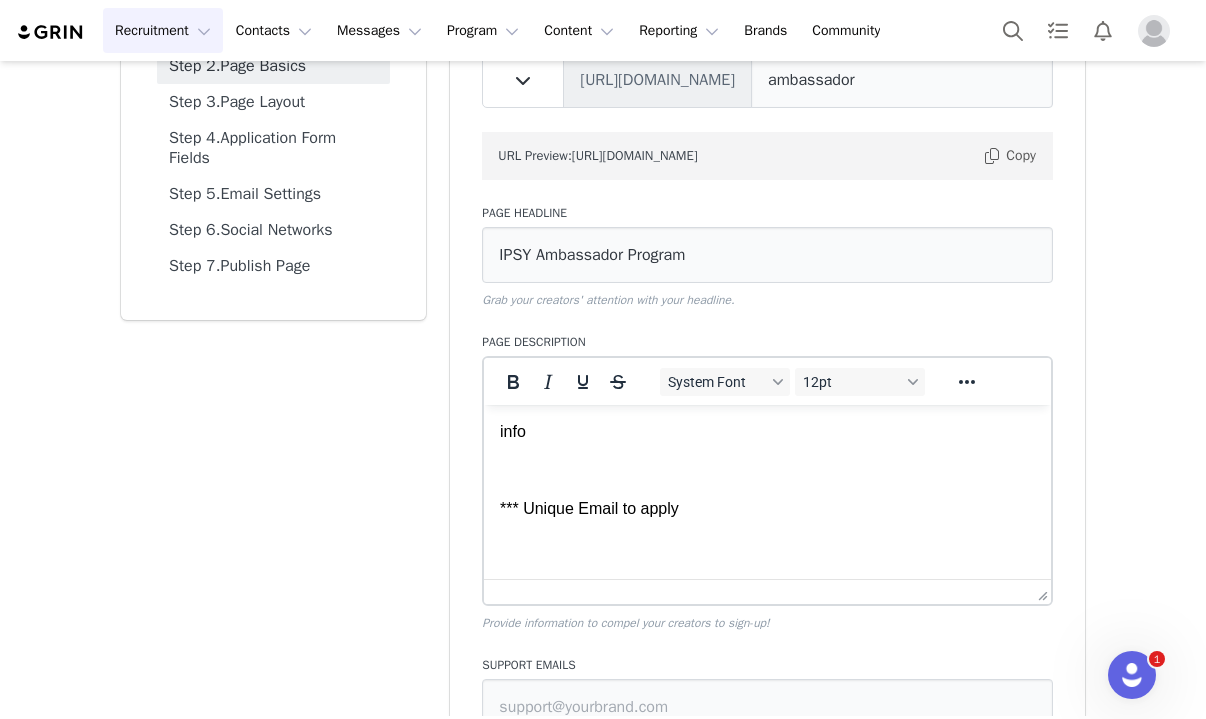 click on "info  *** Unique Email to apply" at bounding box center [767, 470] 